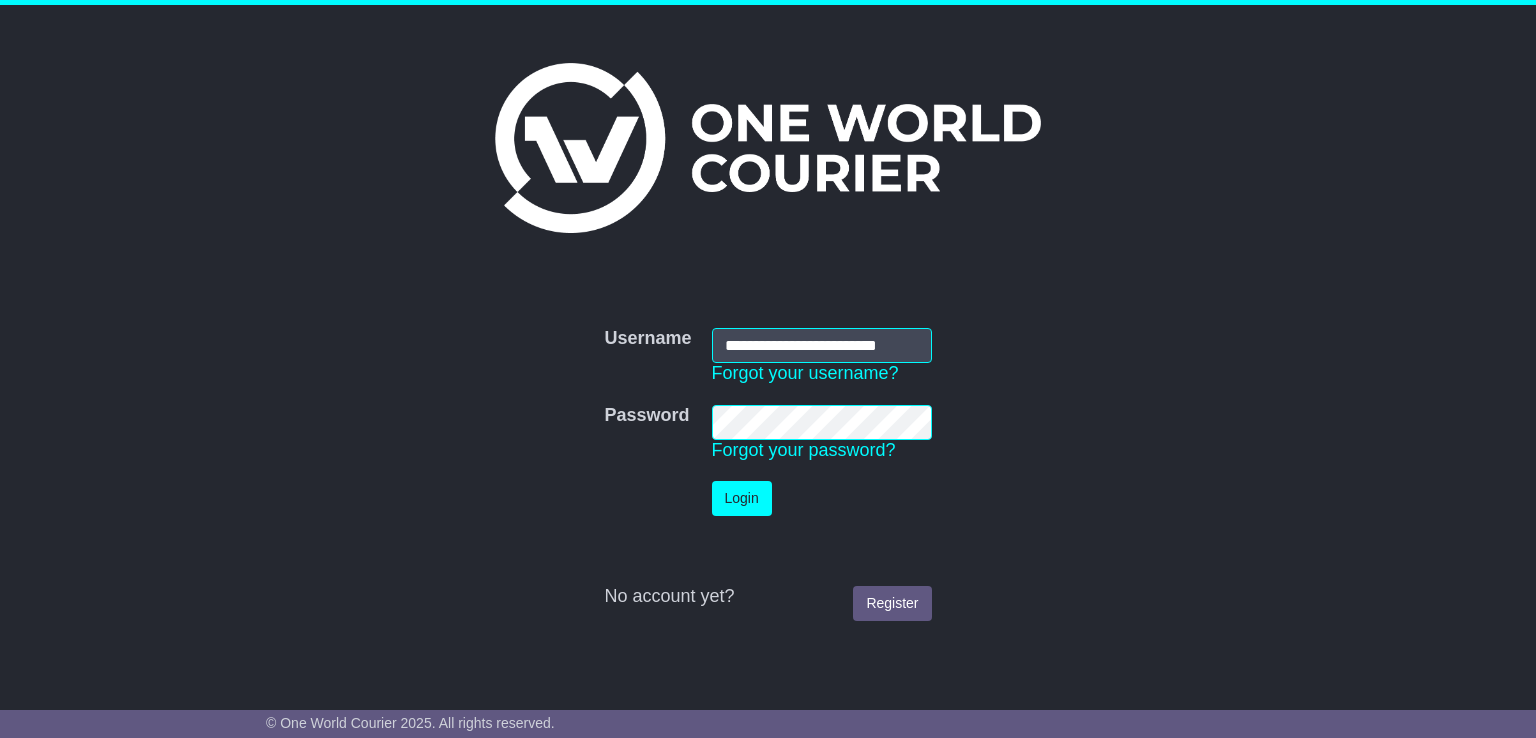 scroll, scrollTop: 0, scrollLeft: 0, axis: both 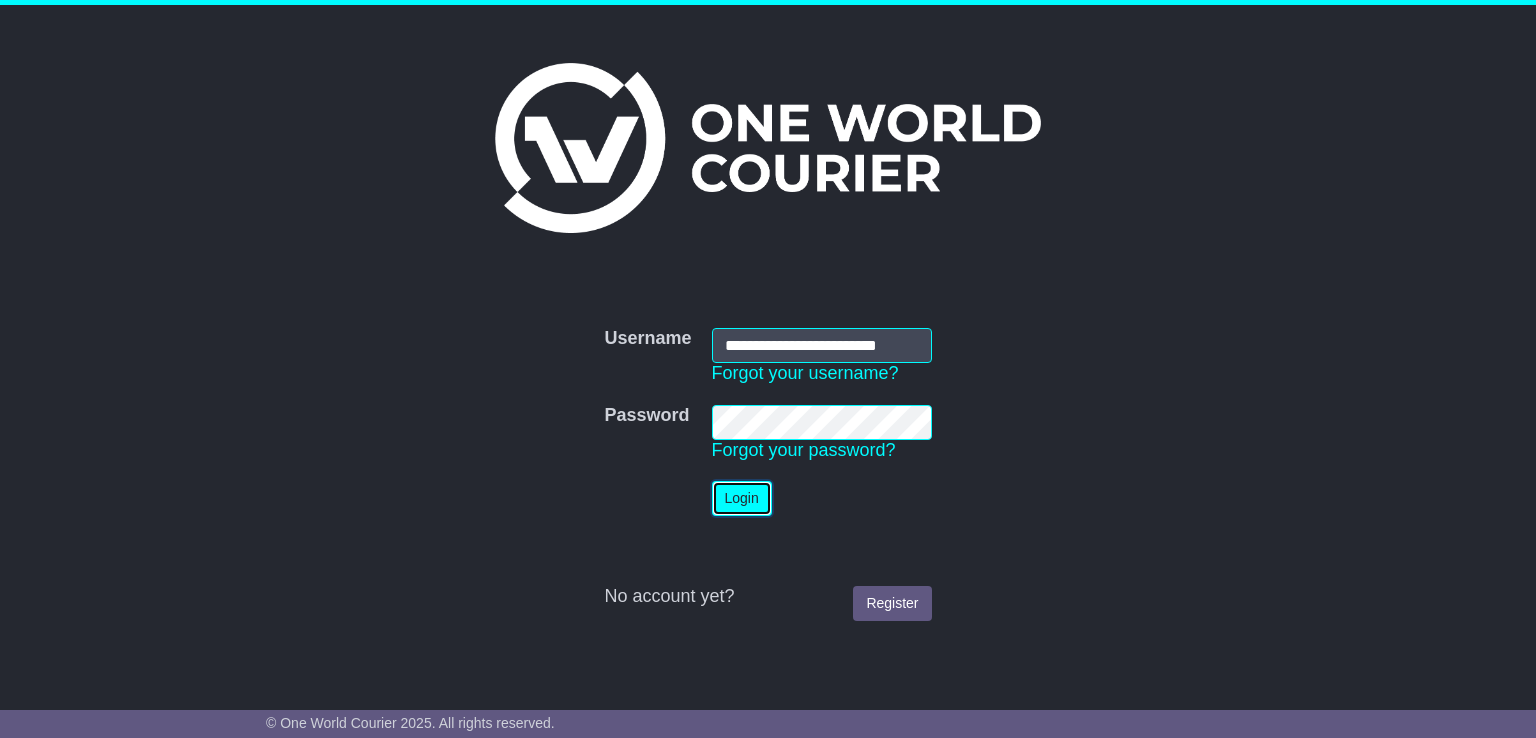 click on "Login" at bounding box center (742, 498) 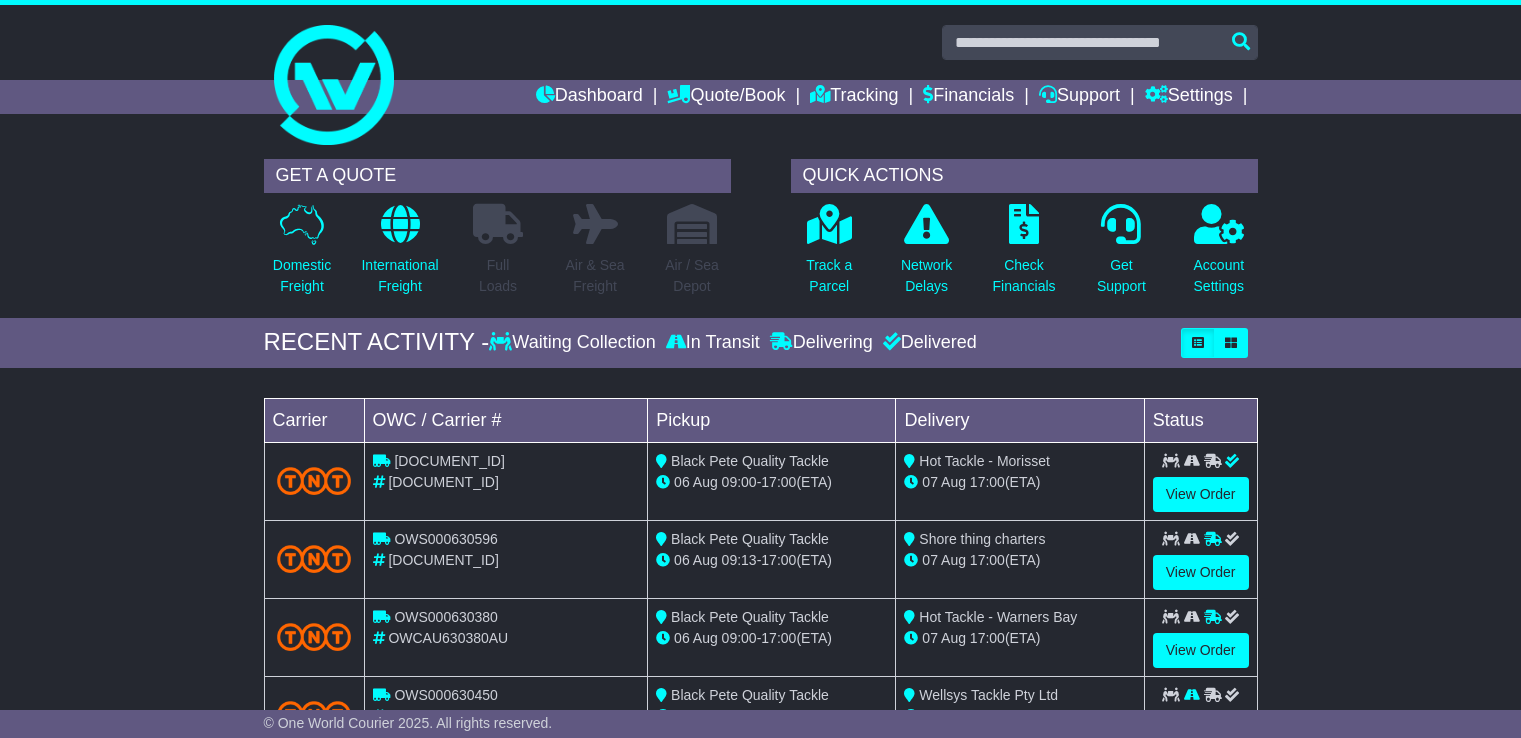 scroll, scrollTop: 0, scrollLeft: 0, axis: both 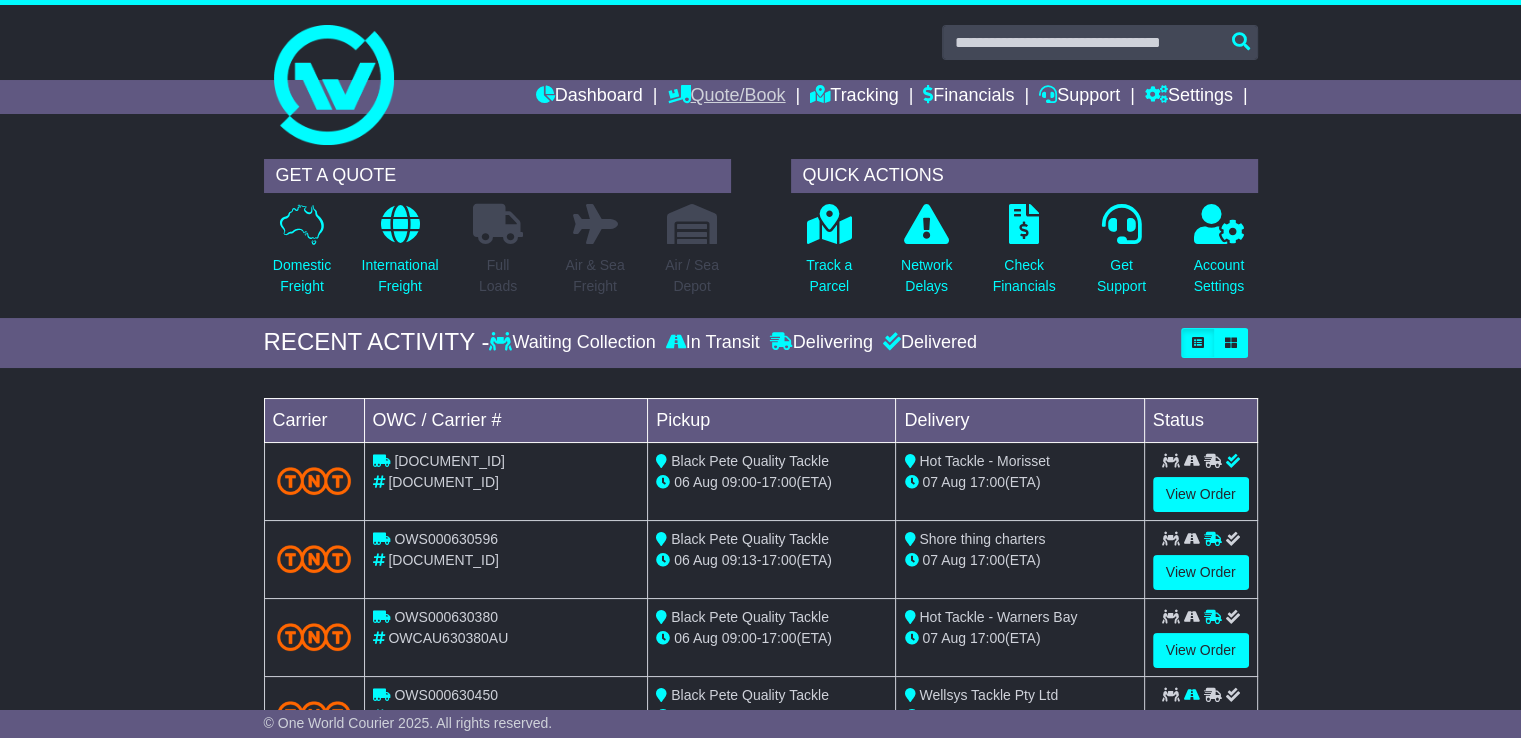 click on "Quote/Book" at bounding box center (726, 97) 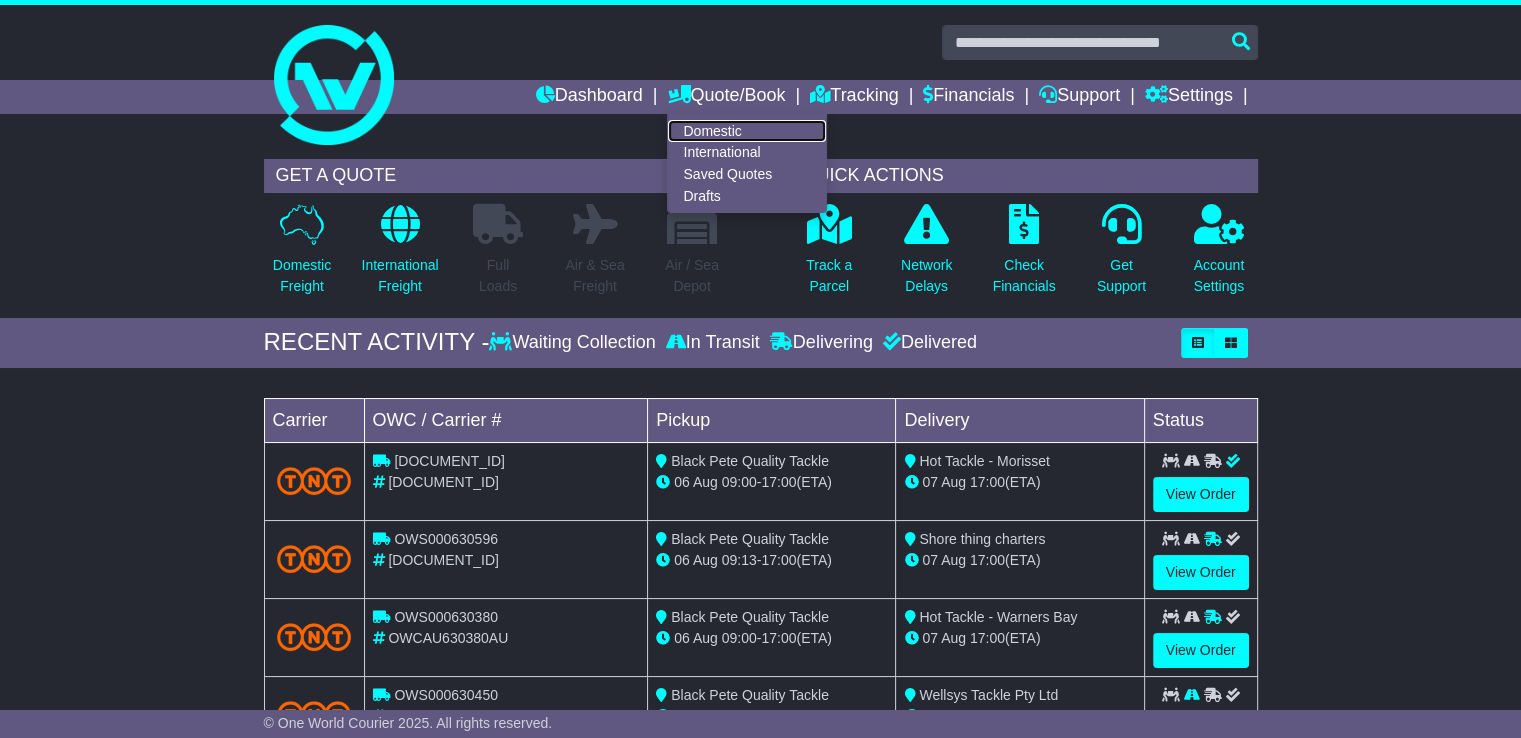 click on "Domestic" at bounding box center (747, 131) 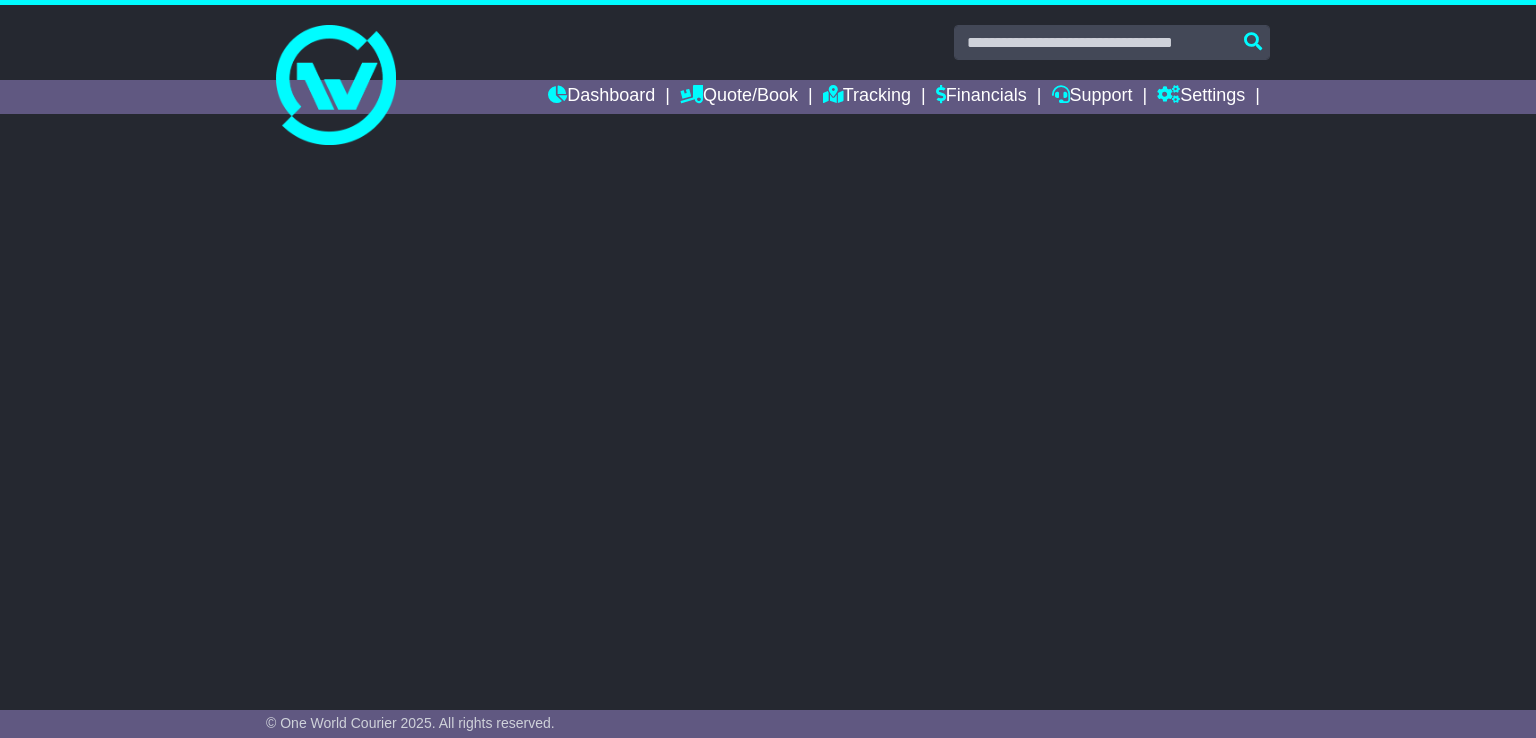 scroll, scrollTop: 0, scrollLeft: 0, axis: both 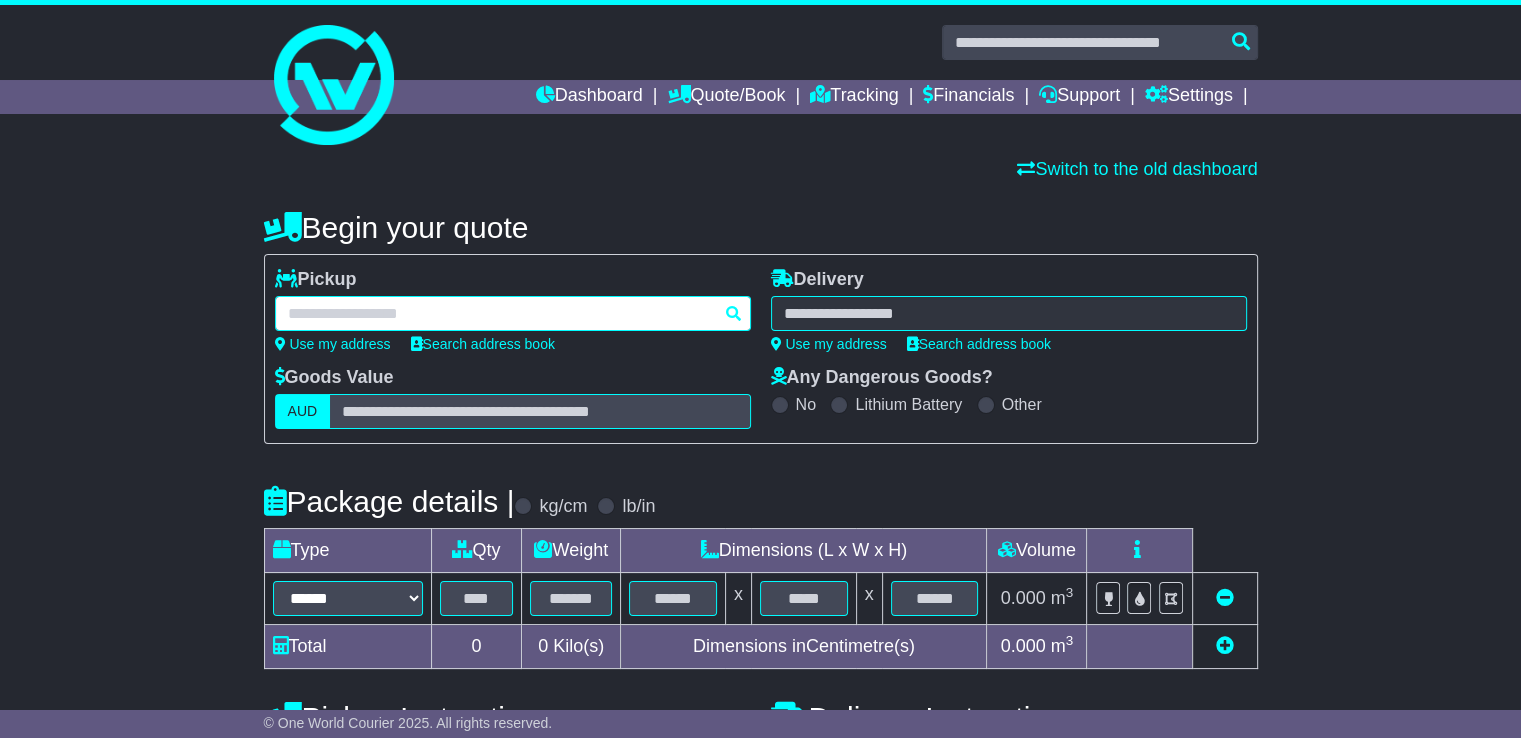 click on "**********" at bounding box center [513, 310] 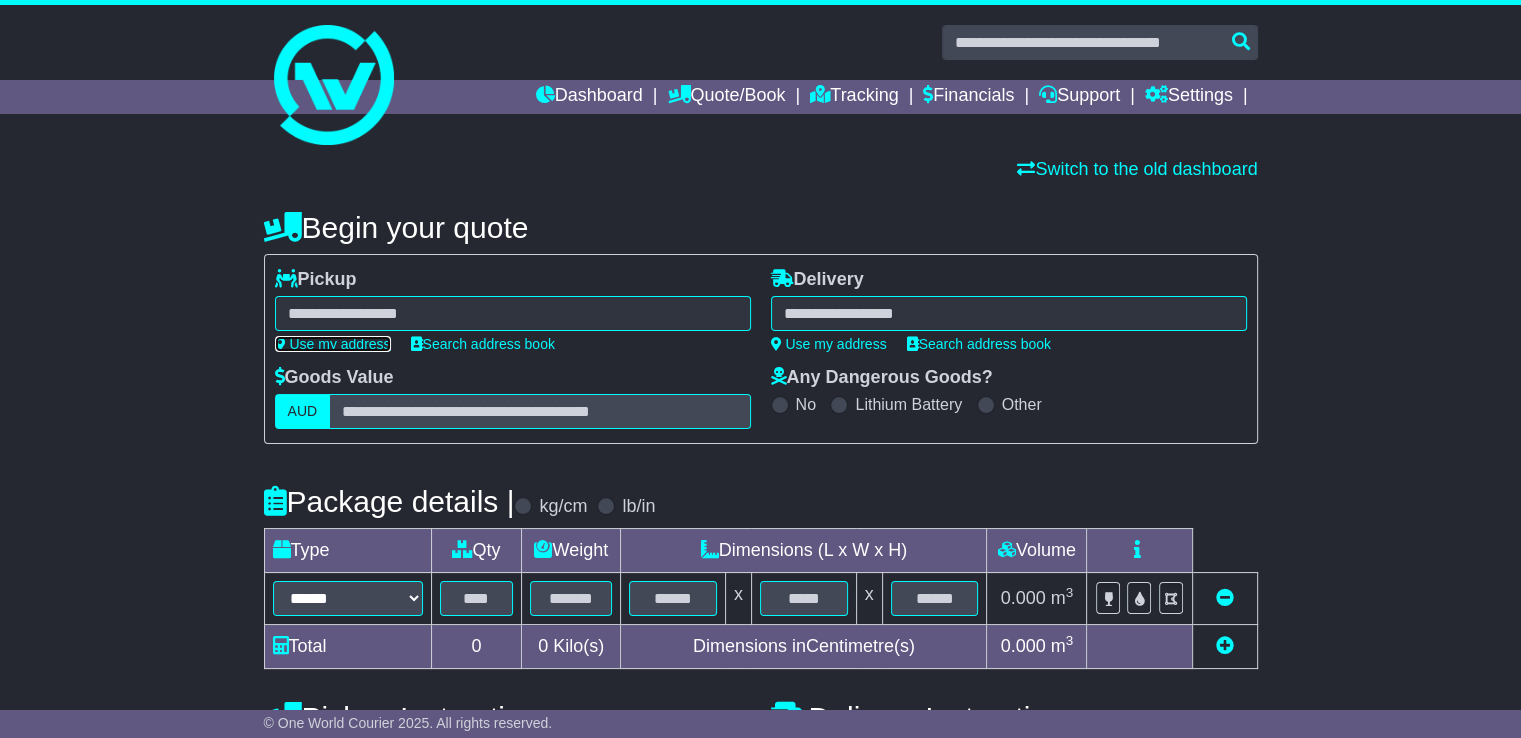 click on "Use my address" at bounding box center (333, 344) 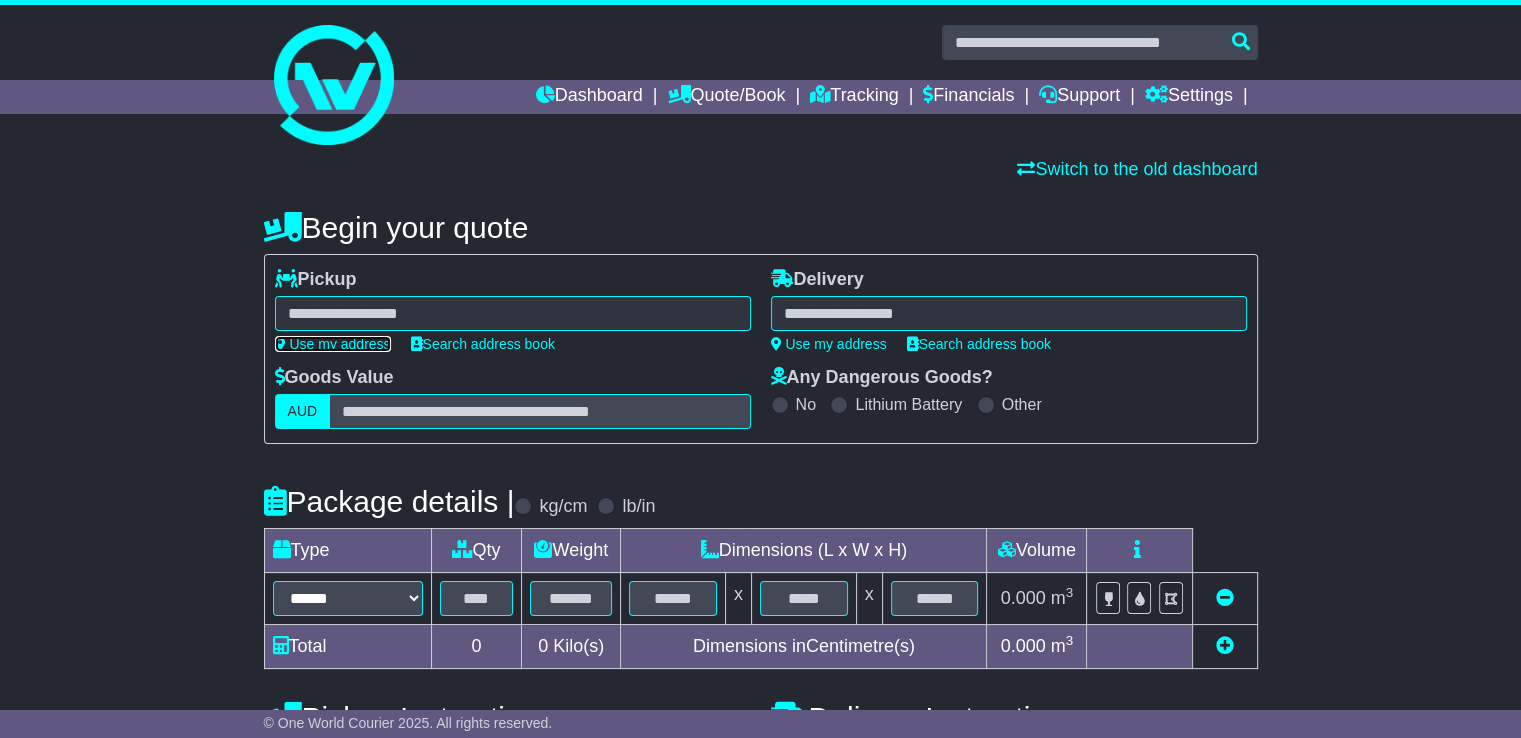 type on "**********" 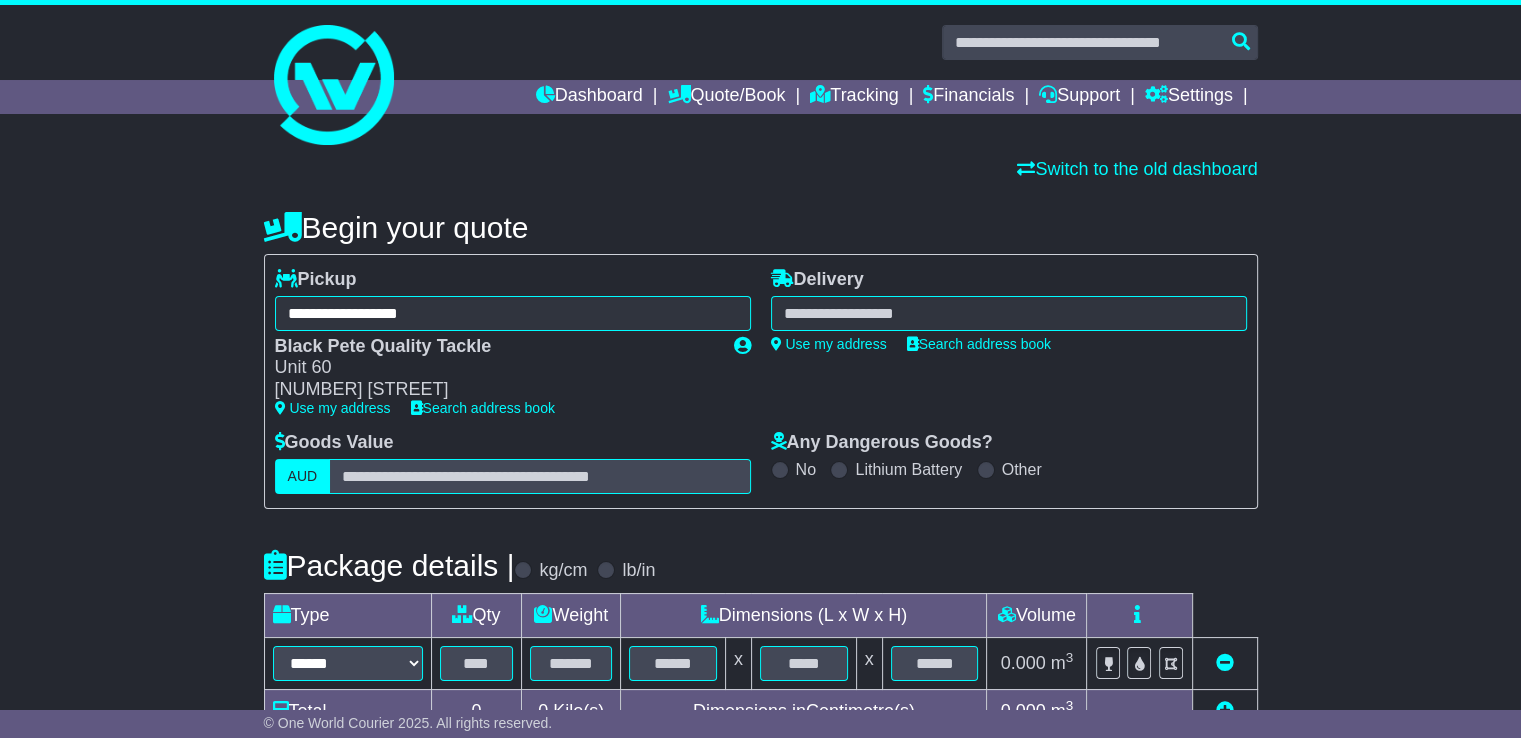 click at bounding box center (1009, 313) 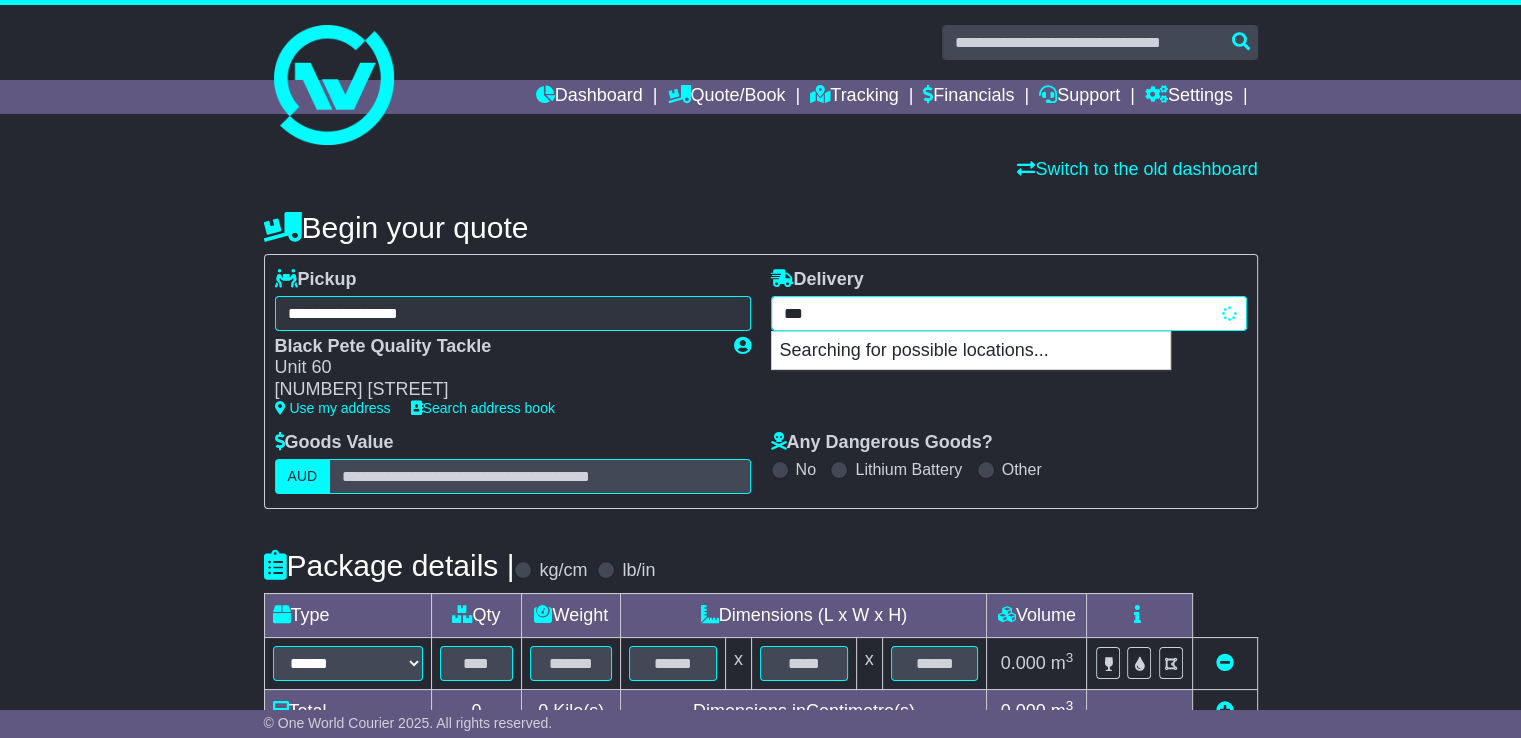 type on "****" 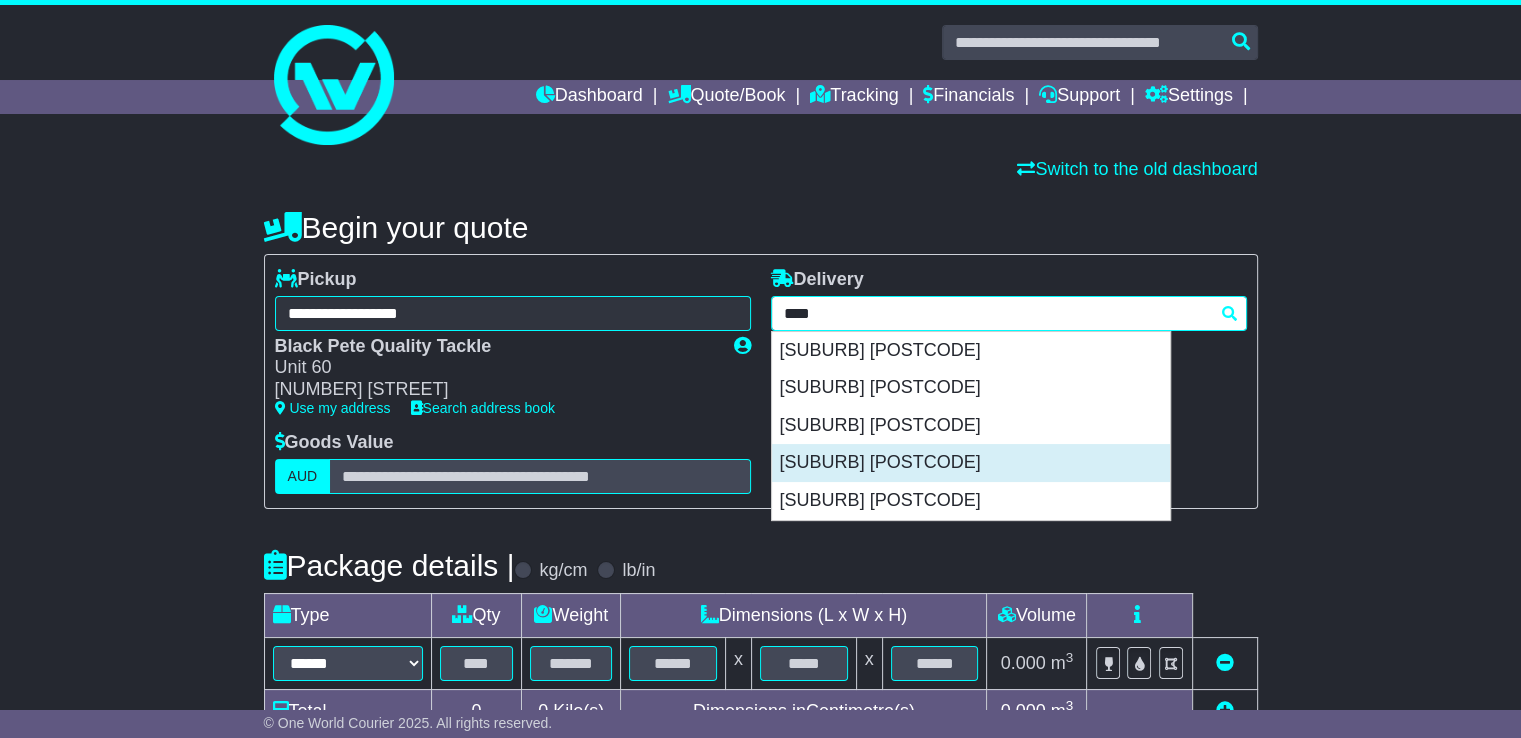 click on "[SUBURB] [POSTCODE]" at bounding box center (971, 463) 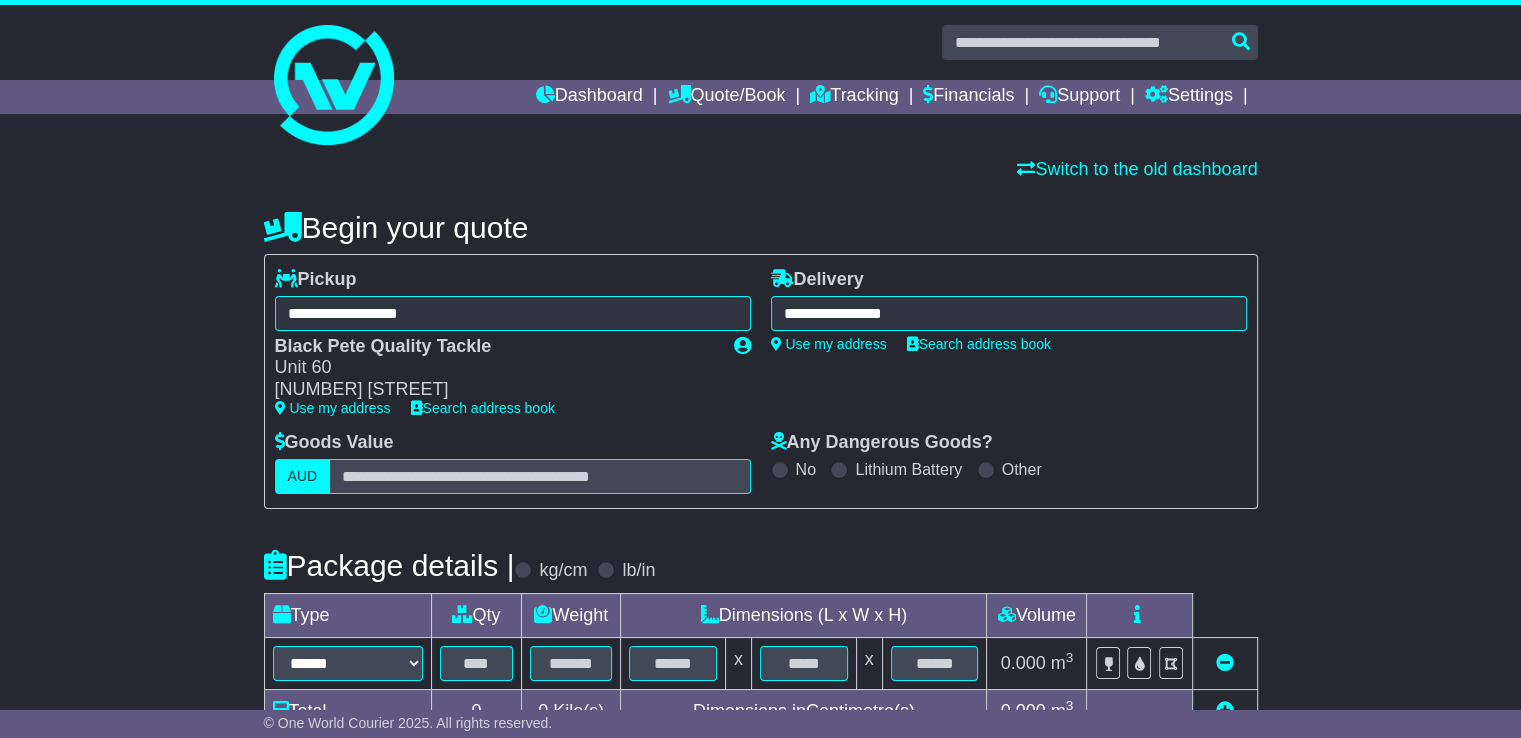 type on "**********" 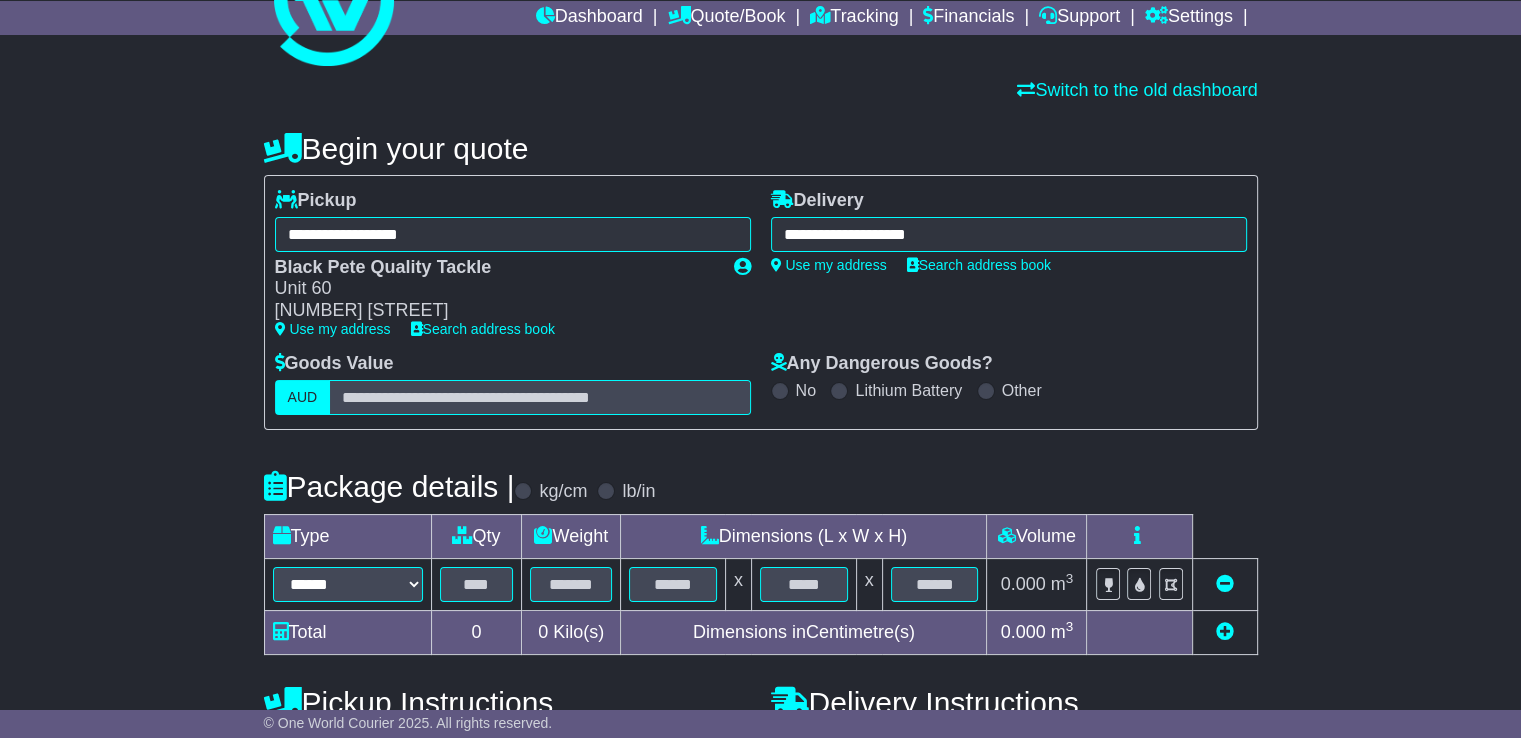 scroll, scrollTop: 200, scrollLeft: 0, axis: vertical 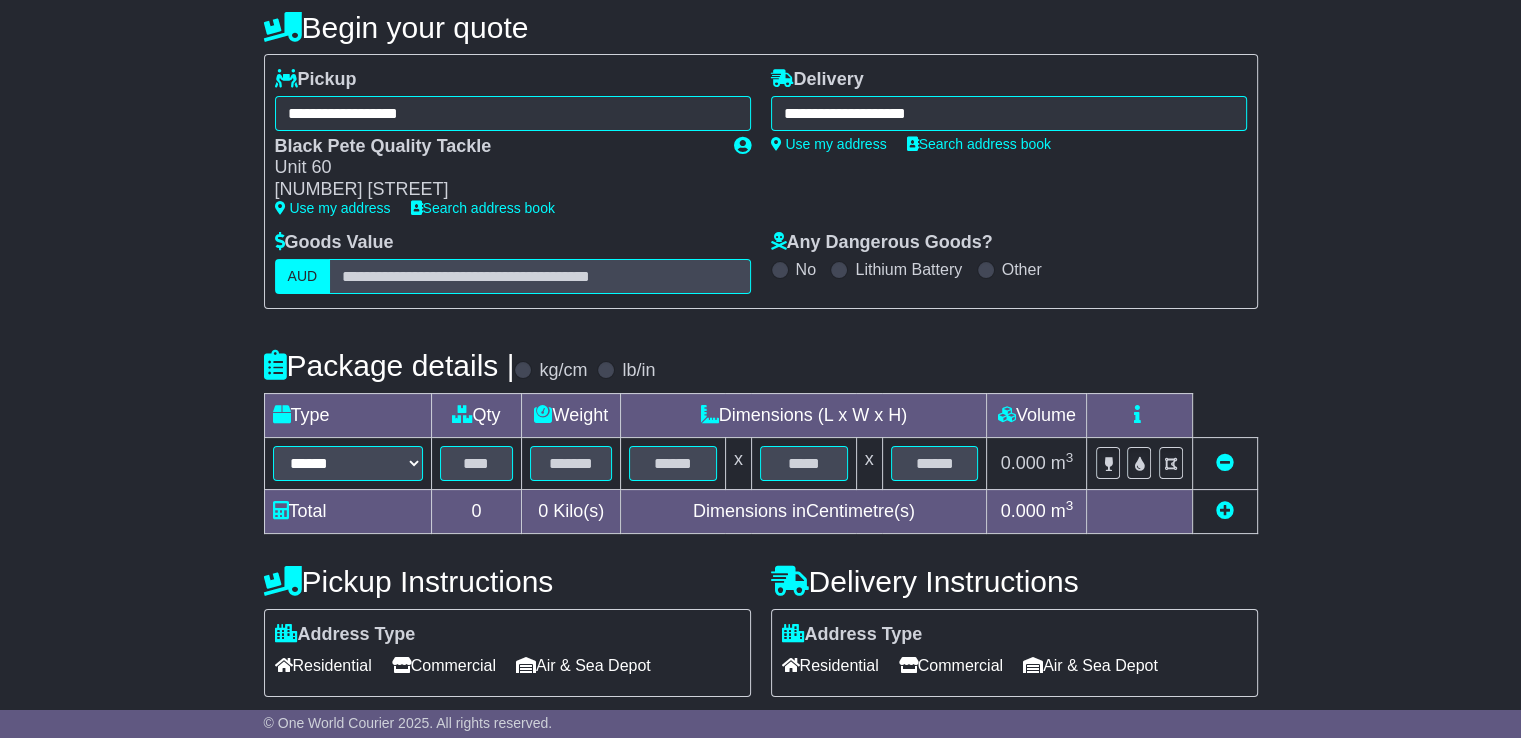 click on "Type
Qty
Weight
Dimensions (L x W x H)
Volume
****** ****** *** ******** ***** **** **** ****** *** *******
x
x
0.000
m 3
ft 3
0" at bounding box center [761, 463] 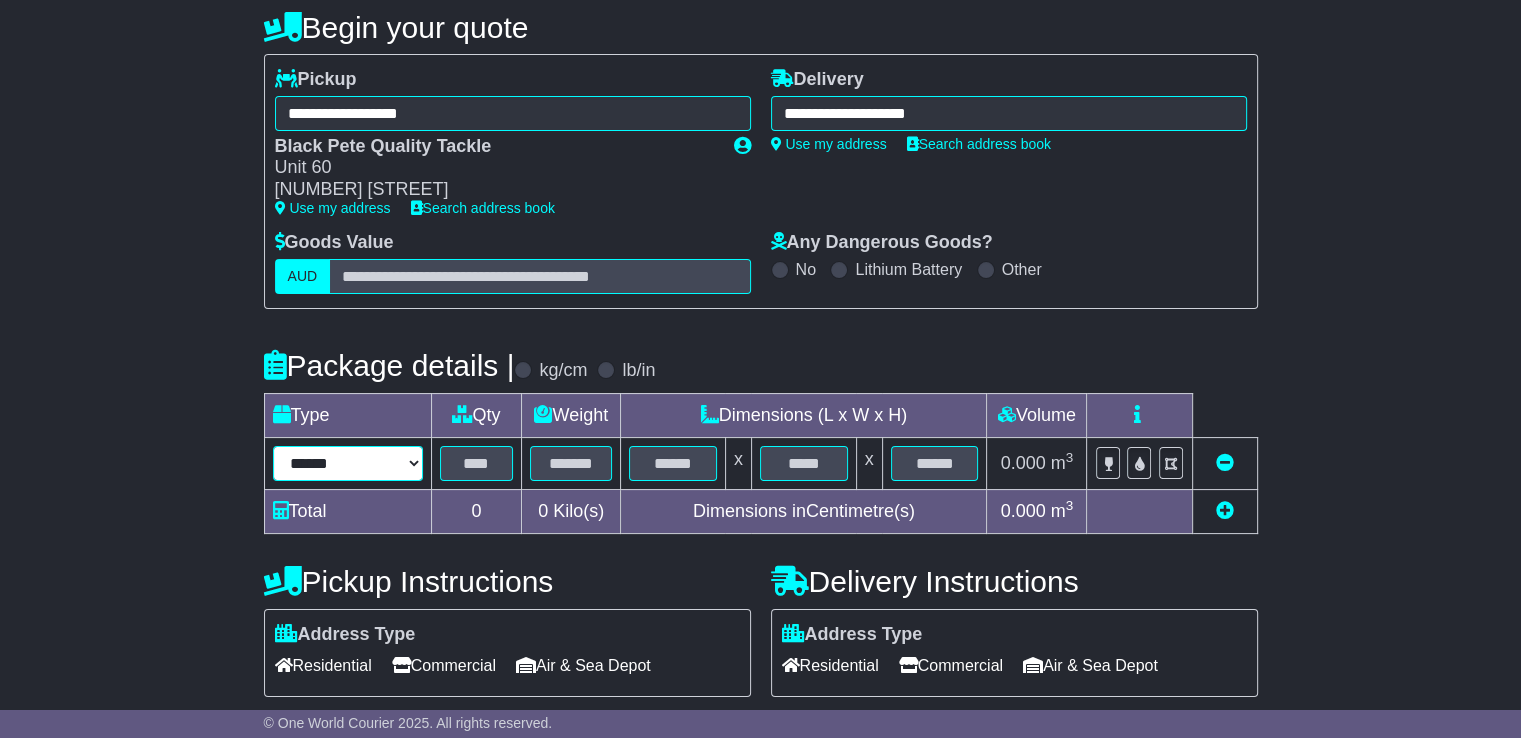 click on "****** ****** *** ******** ***** **** **** ****** *** *******" at bounding box center [348, 463] 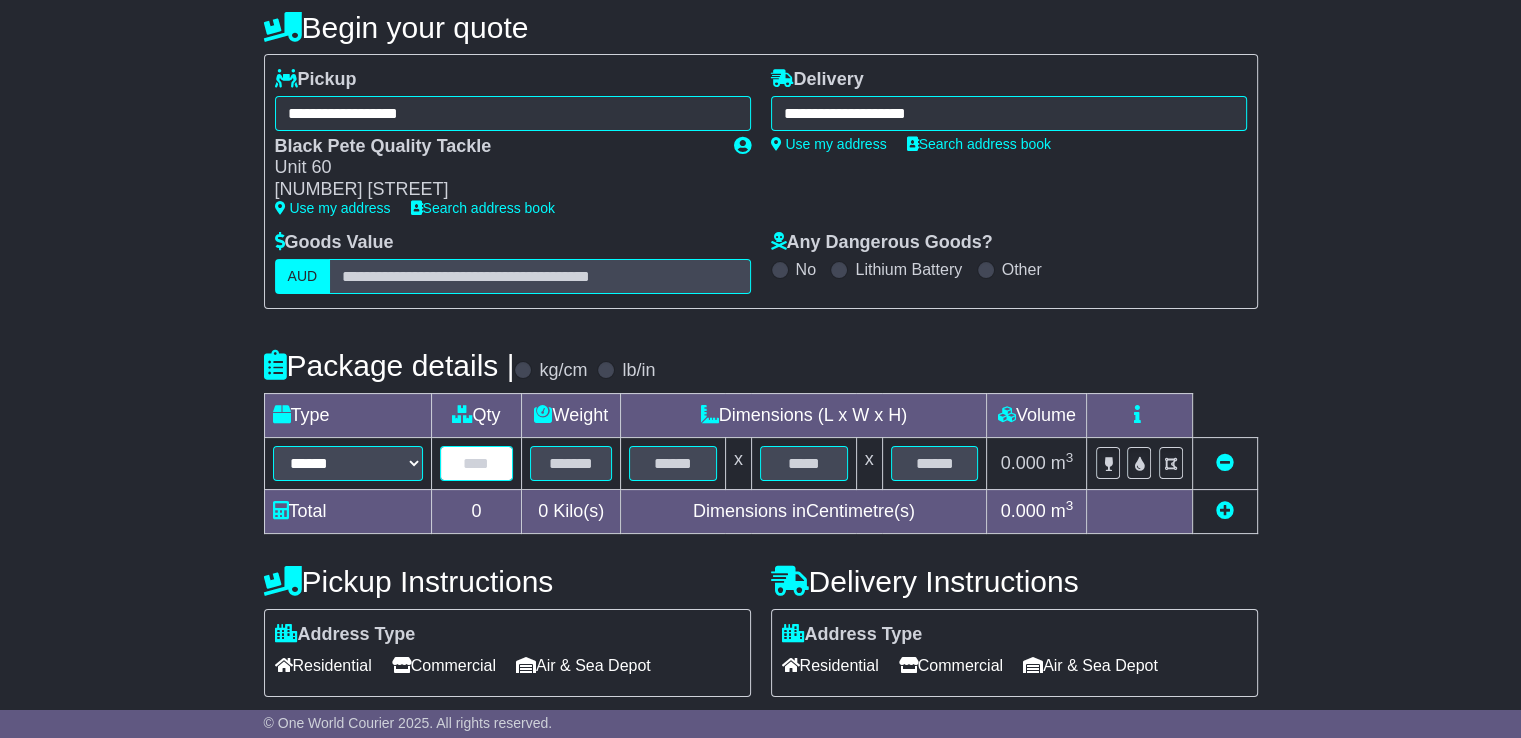 click at bounding box center [477, 463] 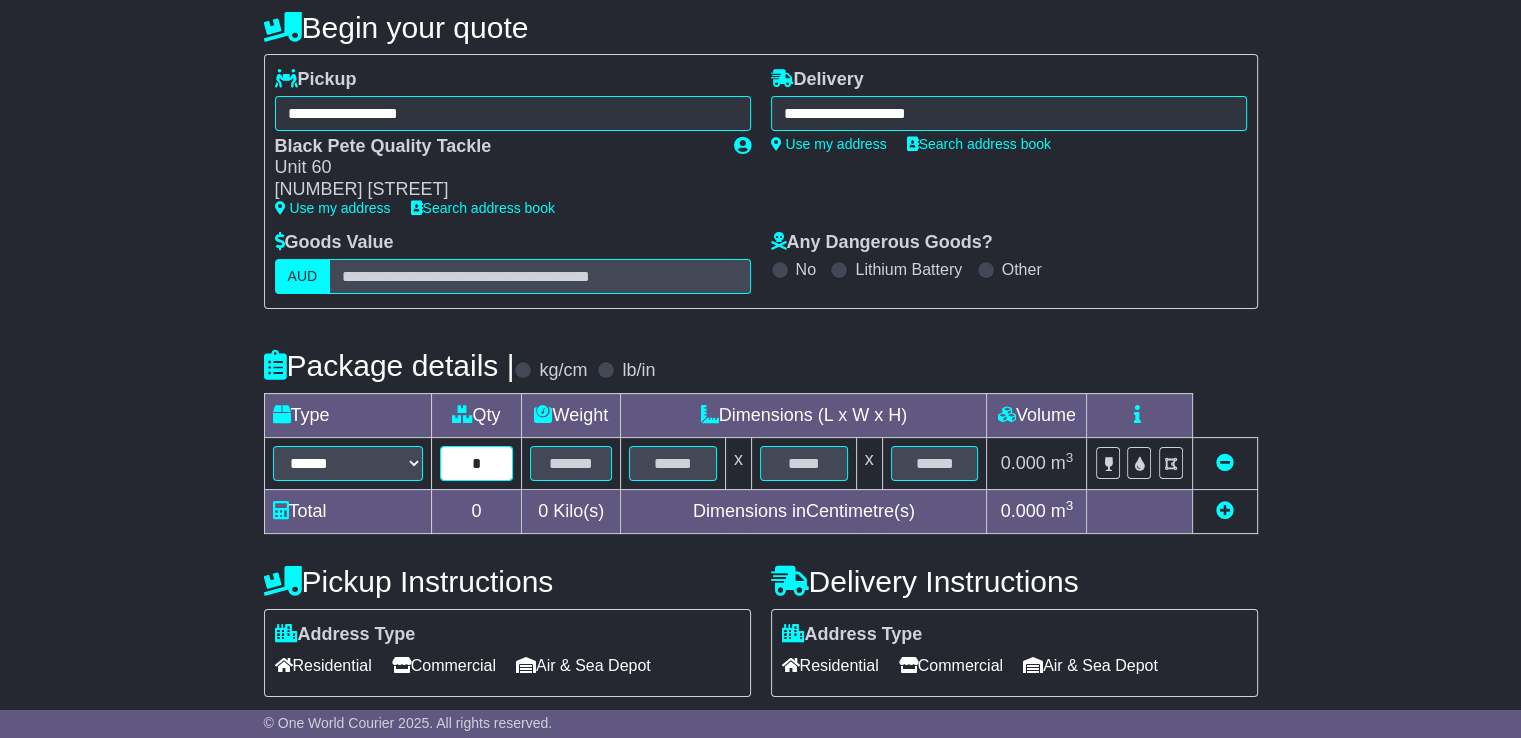 type on "*" 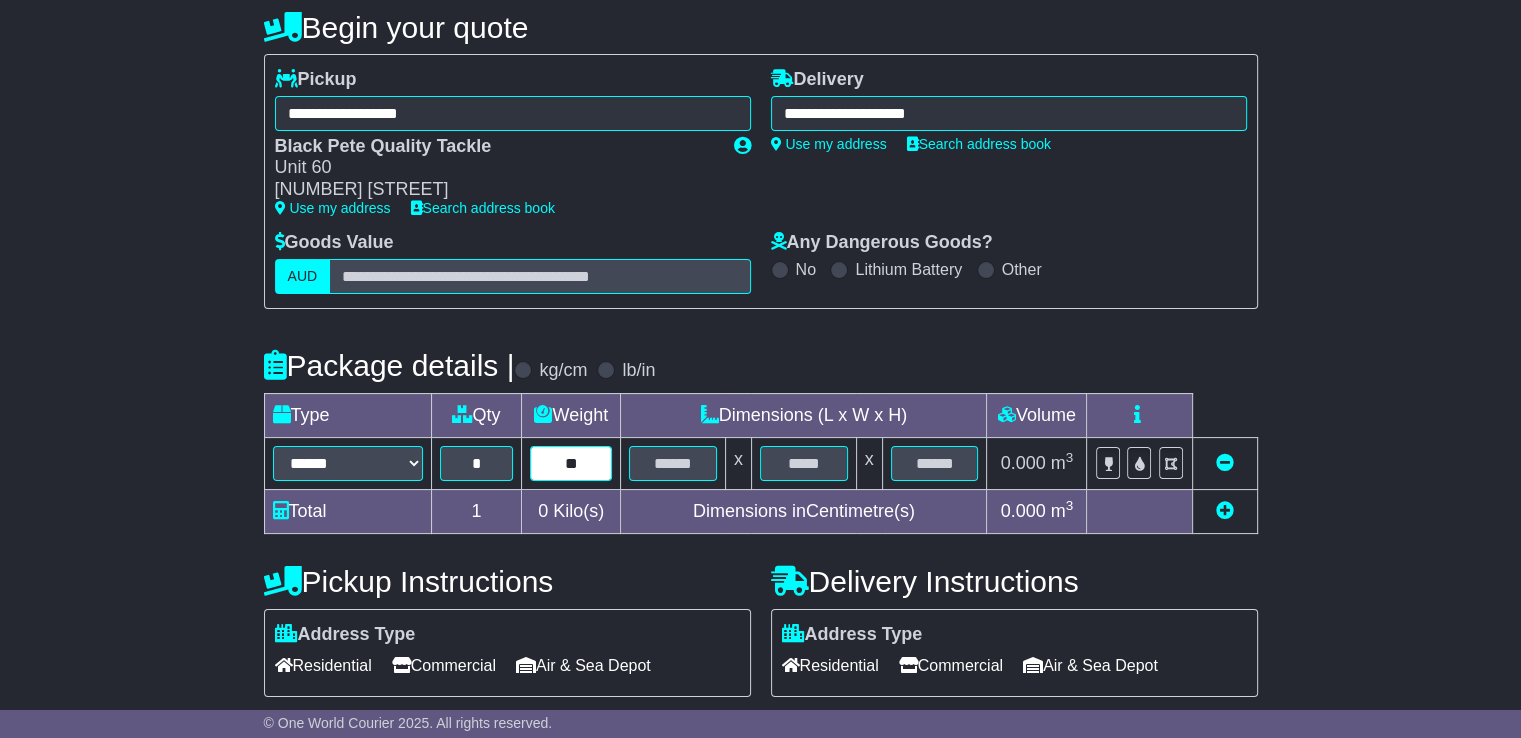 type on "**" 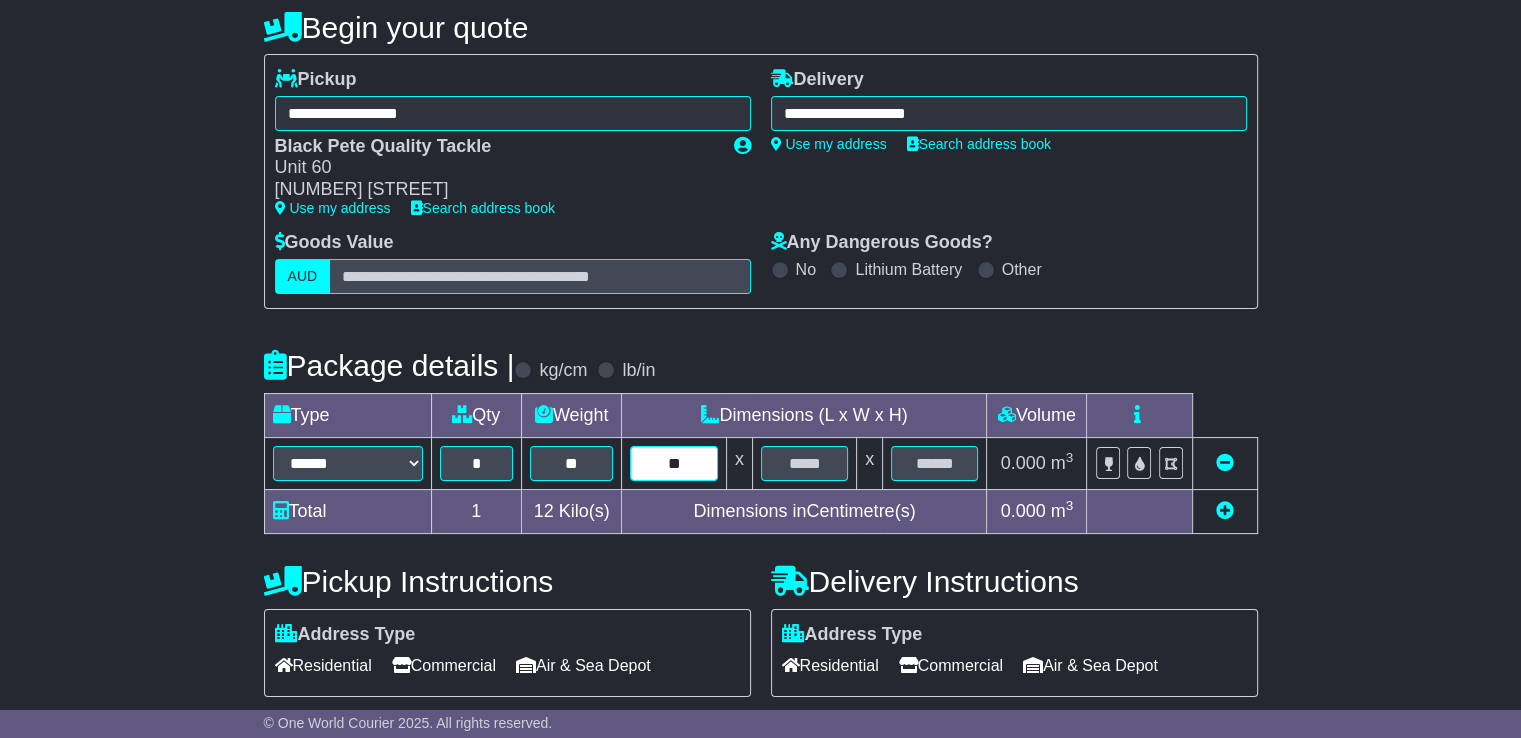 type on "**" 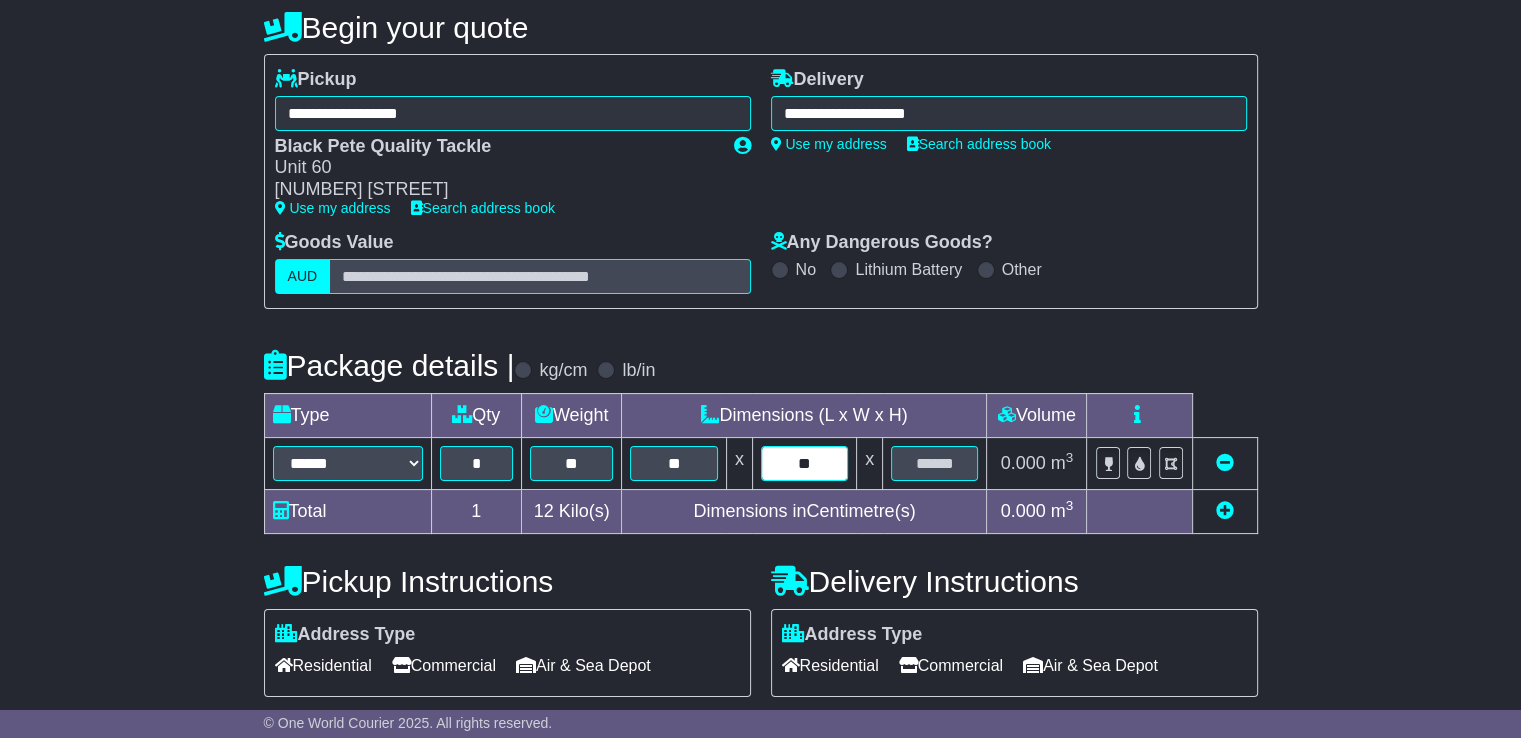type on "**" 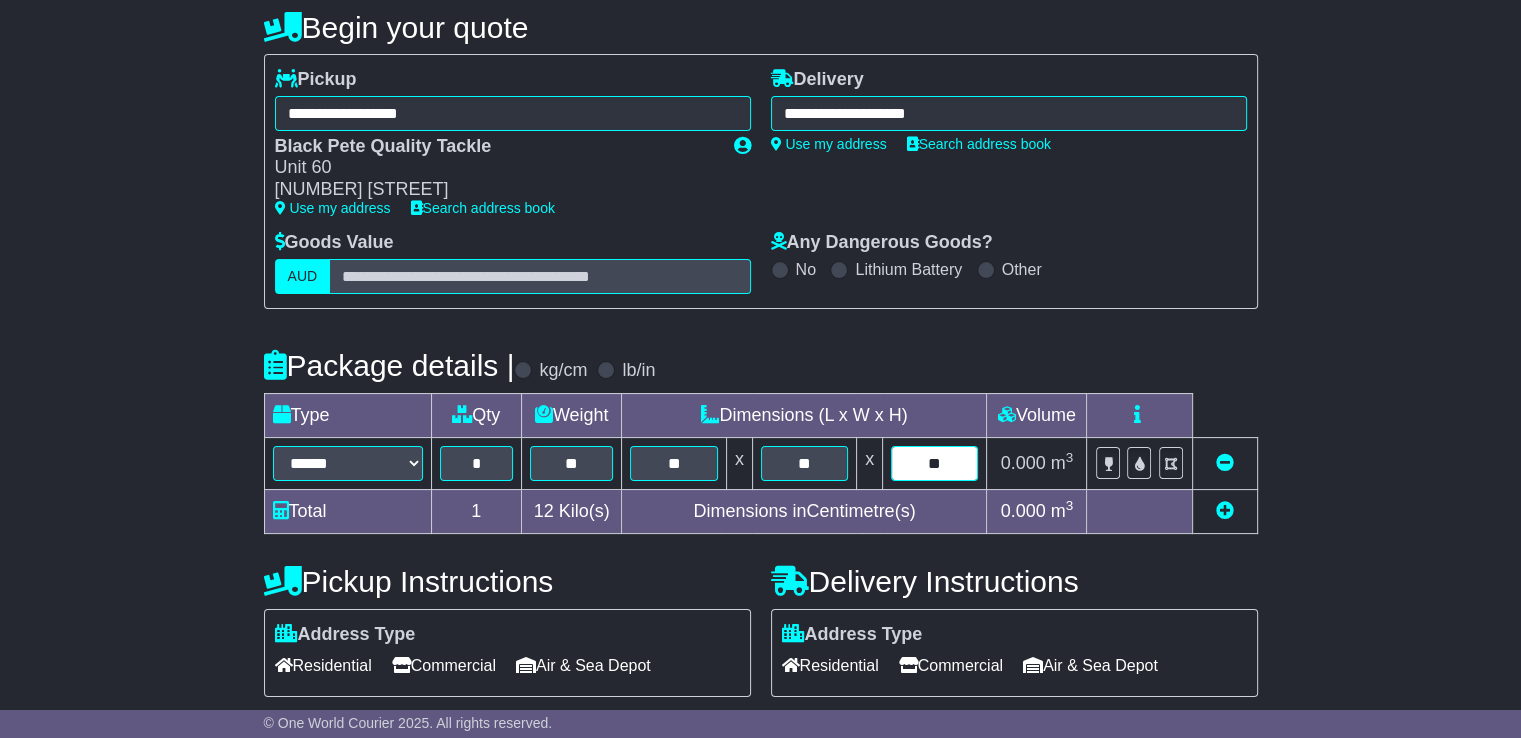type on "**" 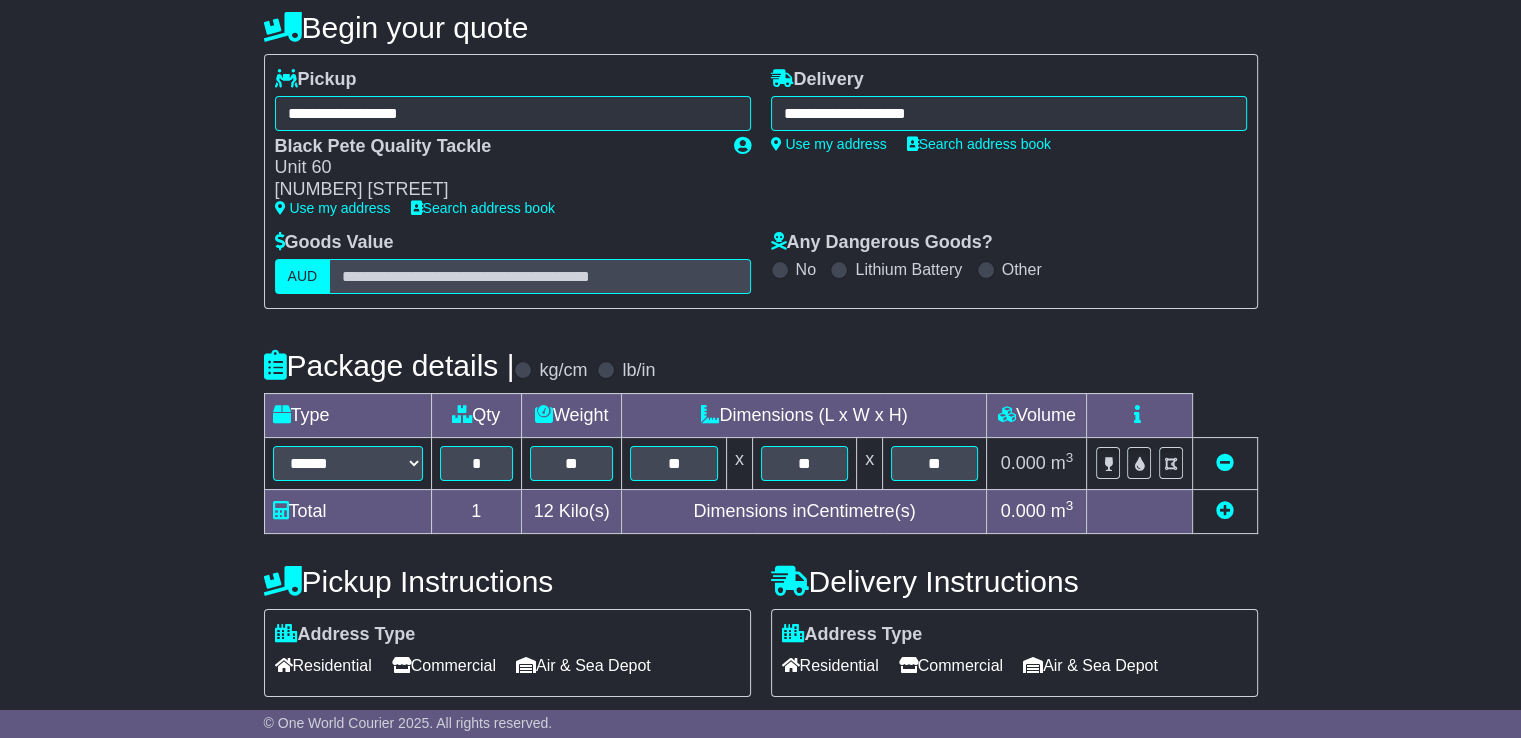 click on "Commercial" at bounding box center [951, 665] 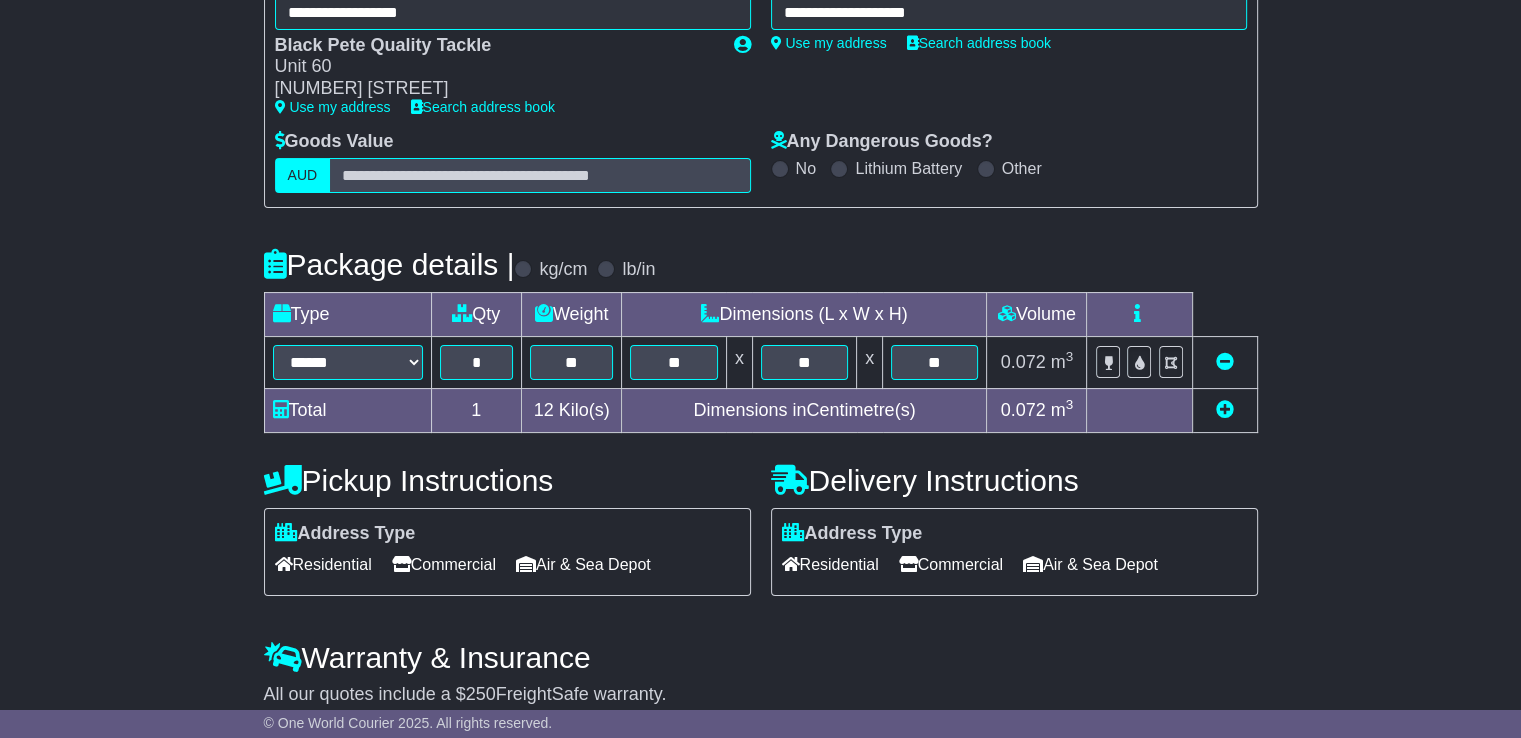 scroll, scrollTop: 384, scrollLeft: 0, axis: vertical 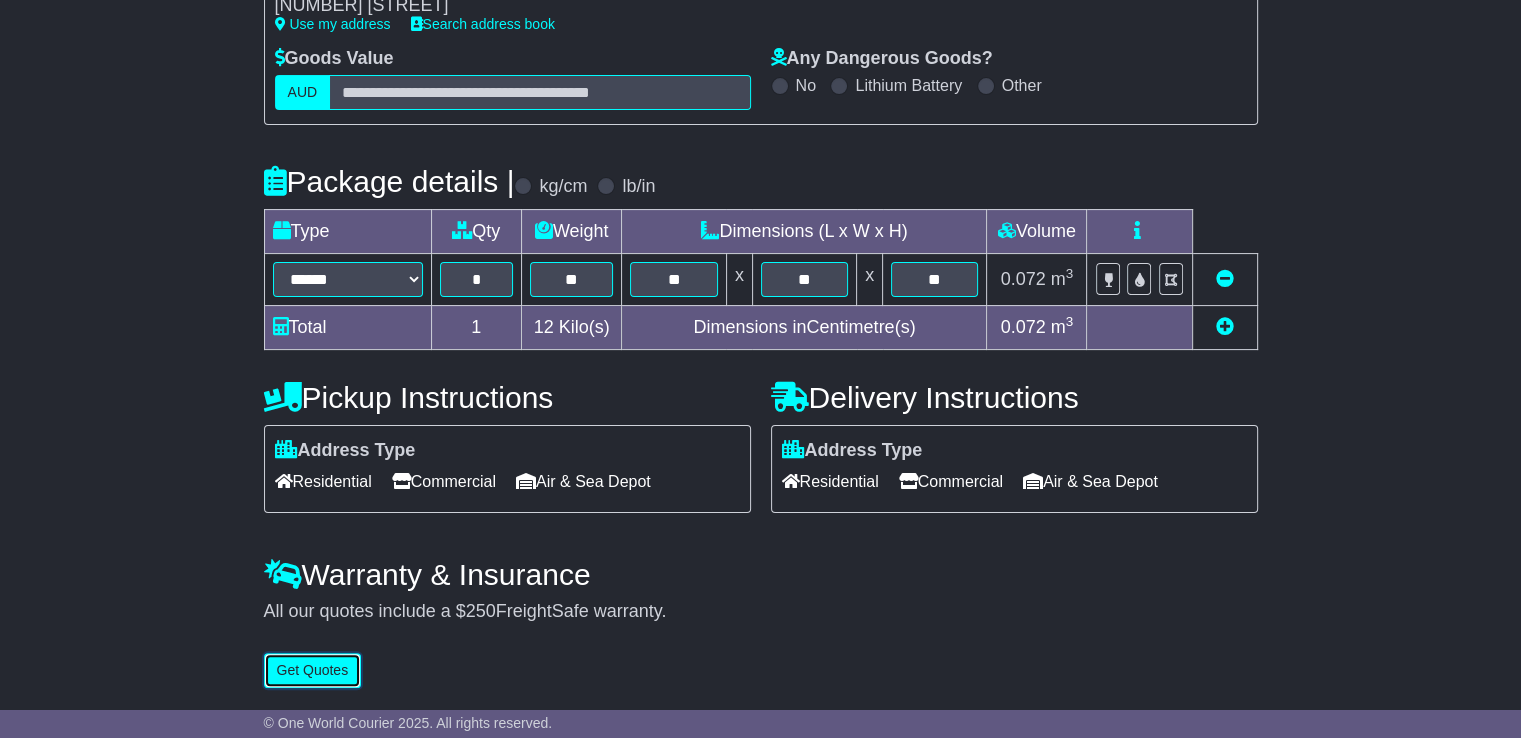 click on "Get Quotes" at bounding box center [313, 670] 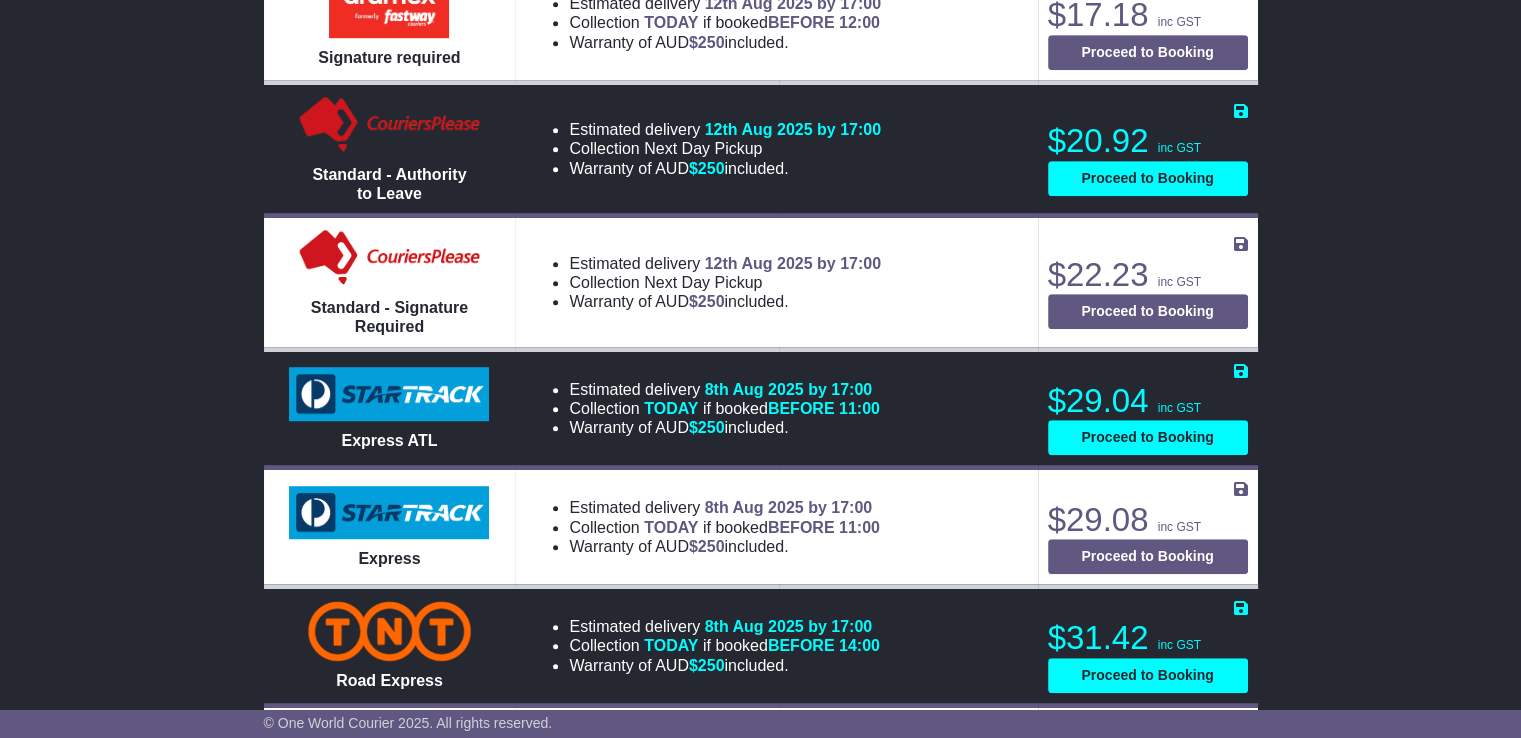 scroll, scrollTop: 1300, scrollLeft: 0, axis: vertical 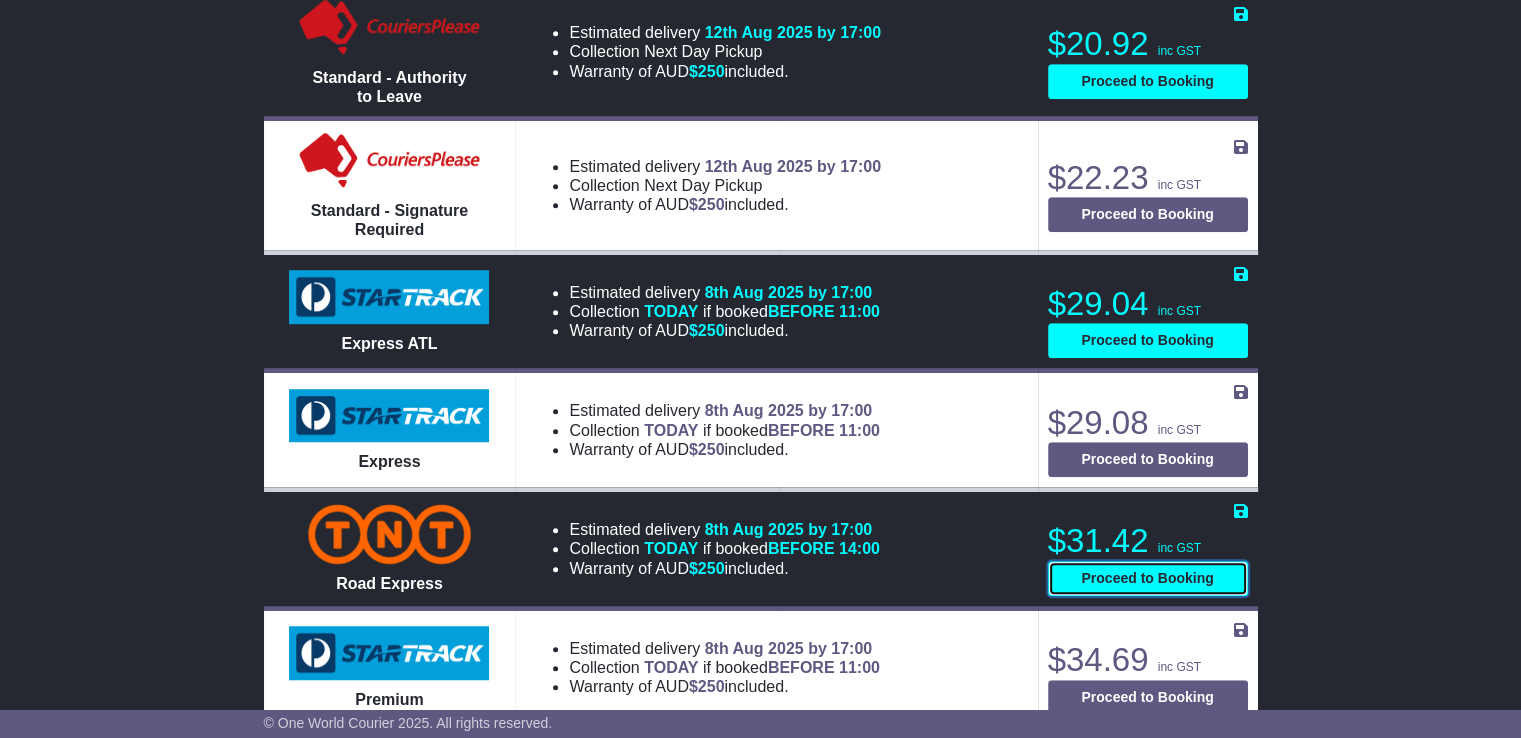 drag, startPoint x: 1132, startPoint y: 553, endPoint x: 1114, endPoint y: 559, distance: 18.973665 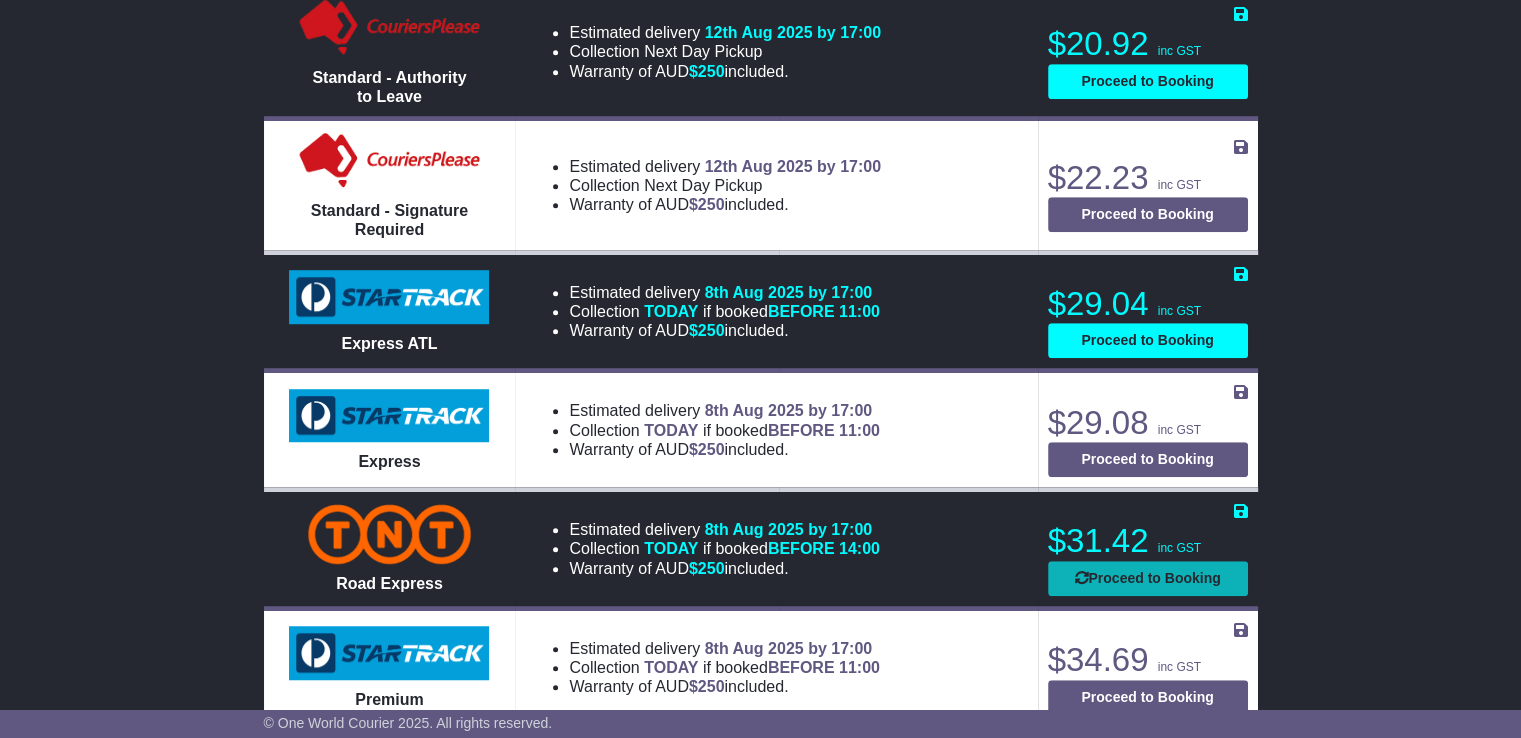 select on "****" 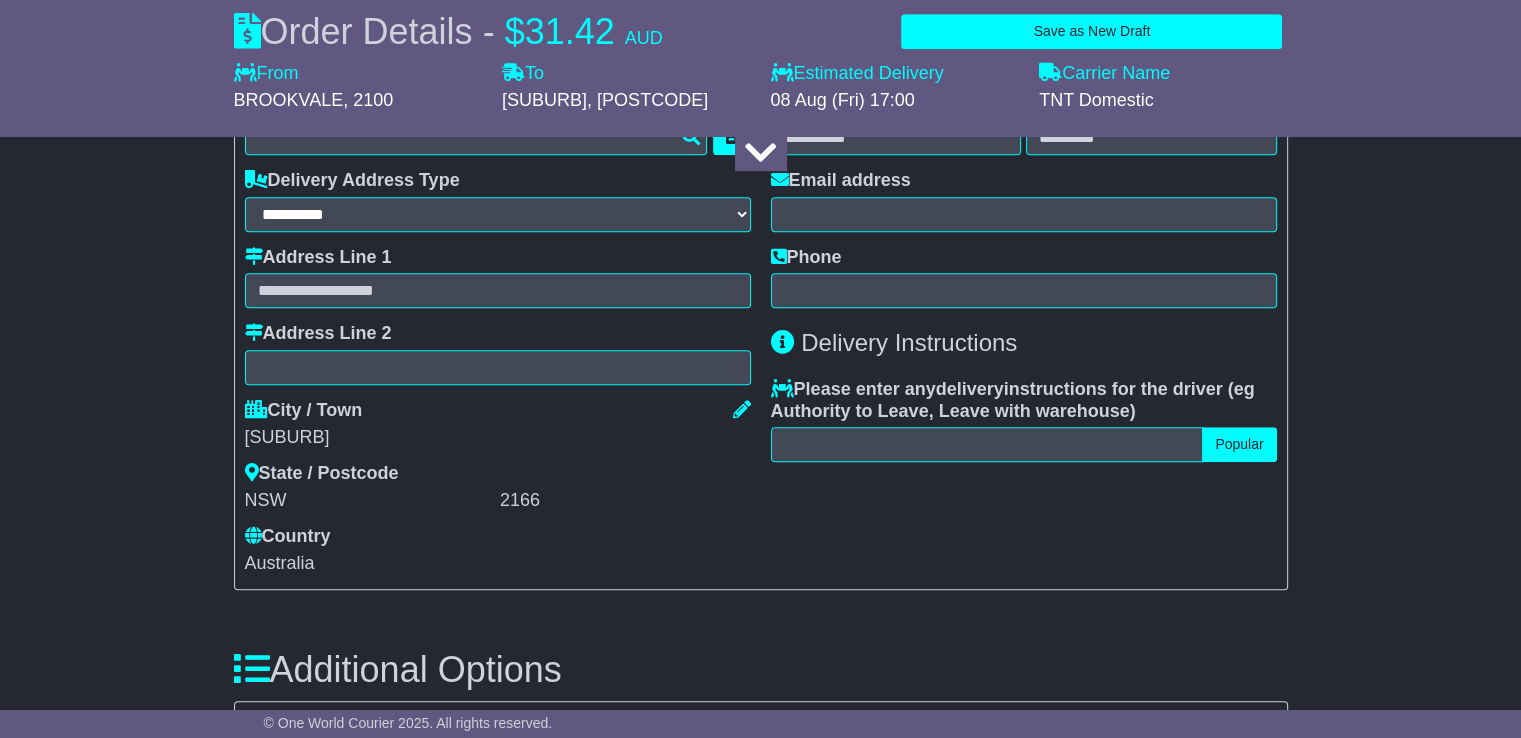 select 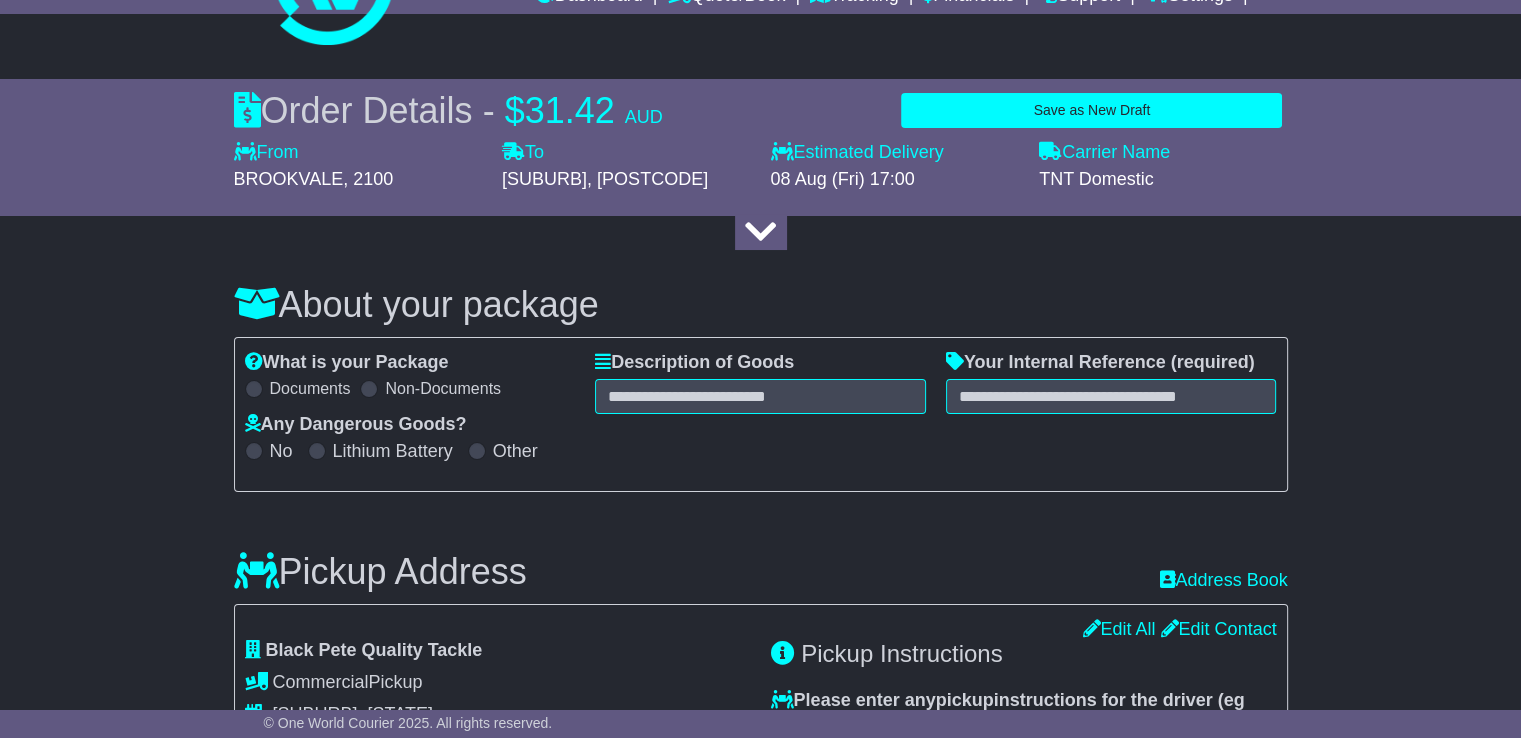 scroll, scrollTop: 0, scrollLeft: 0, axis: both 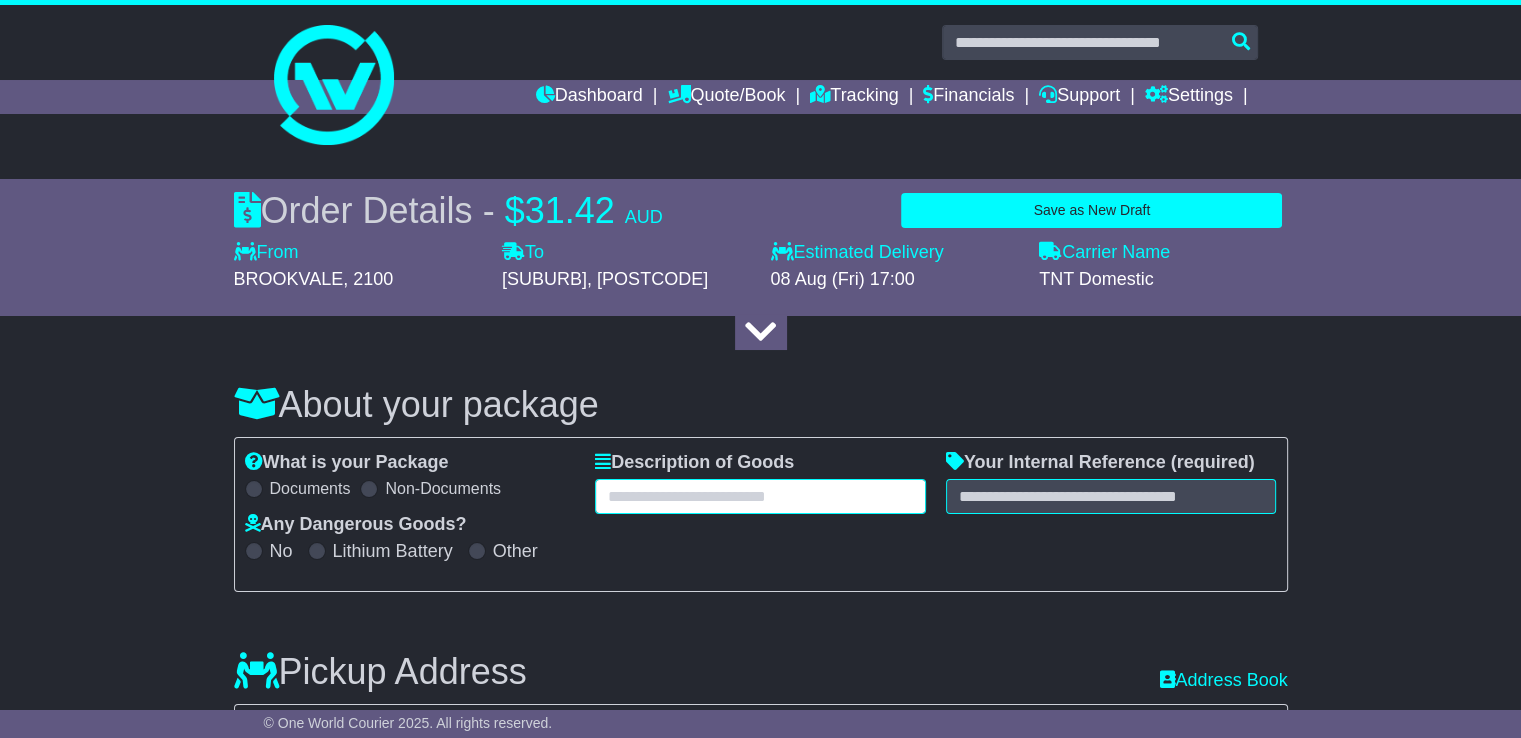 click at bounding box center (760, 496) 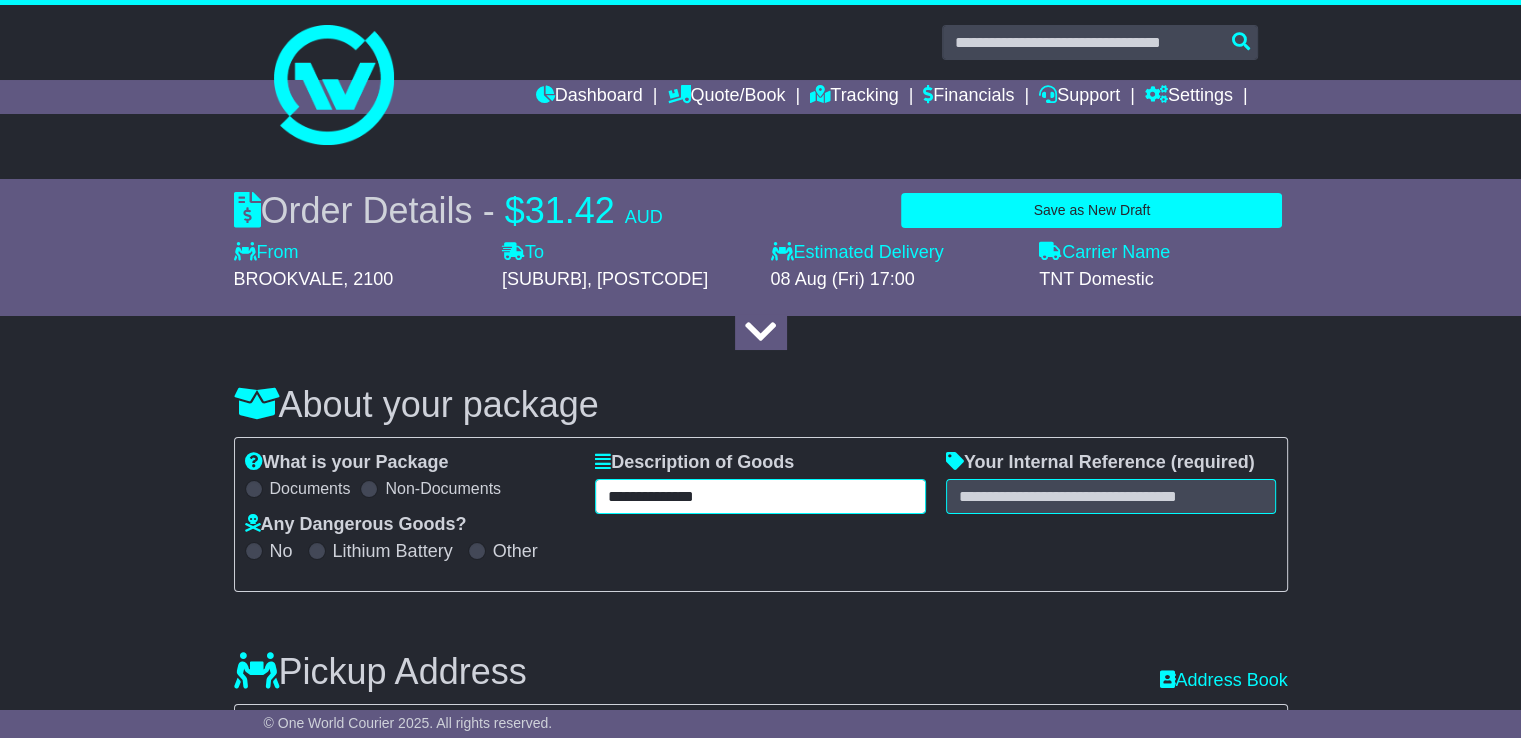 type on "**********" 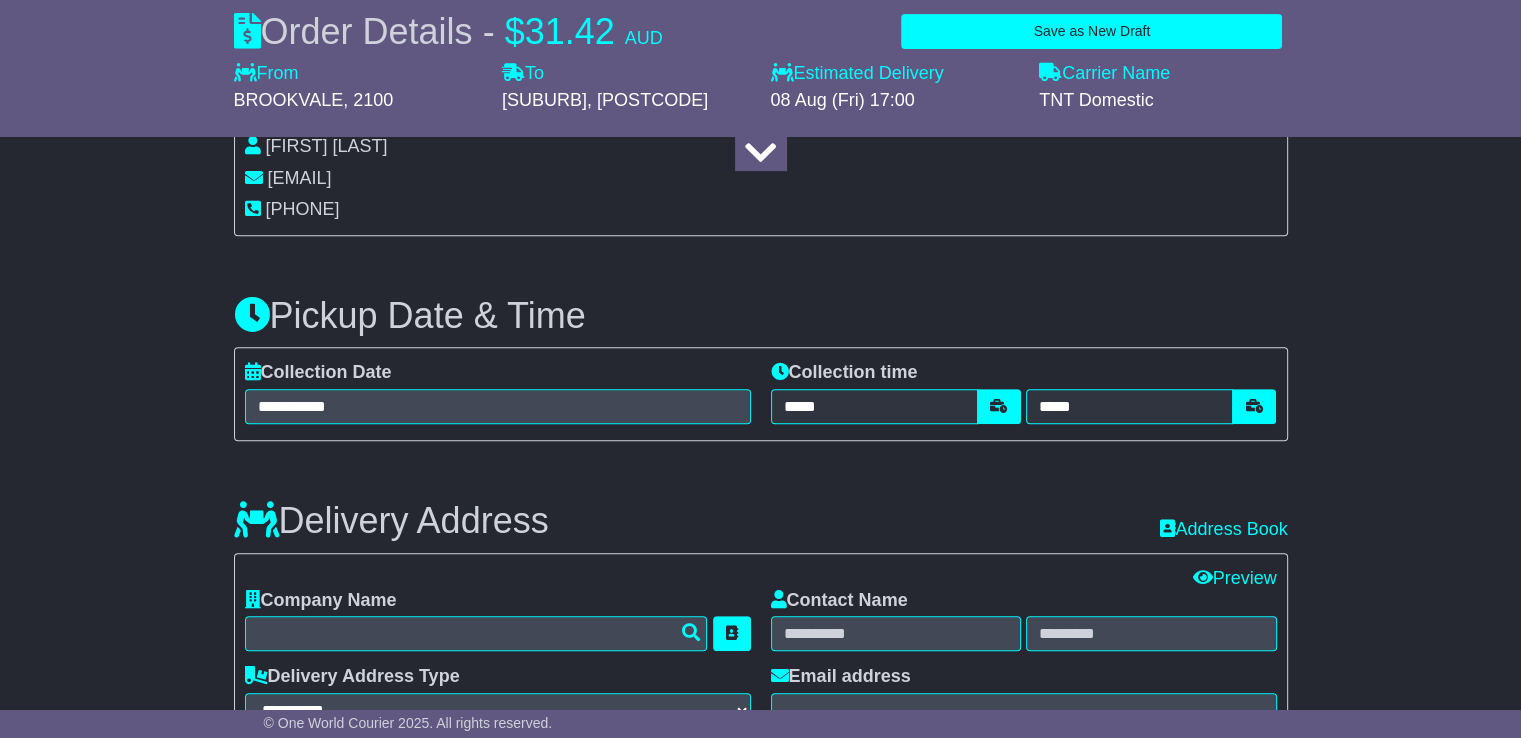 scroll, scrollTop: 900, scrollLeft: 0, axis: vertical 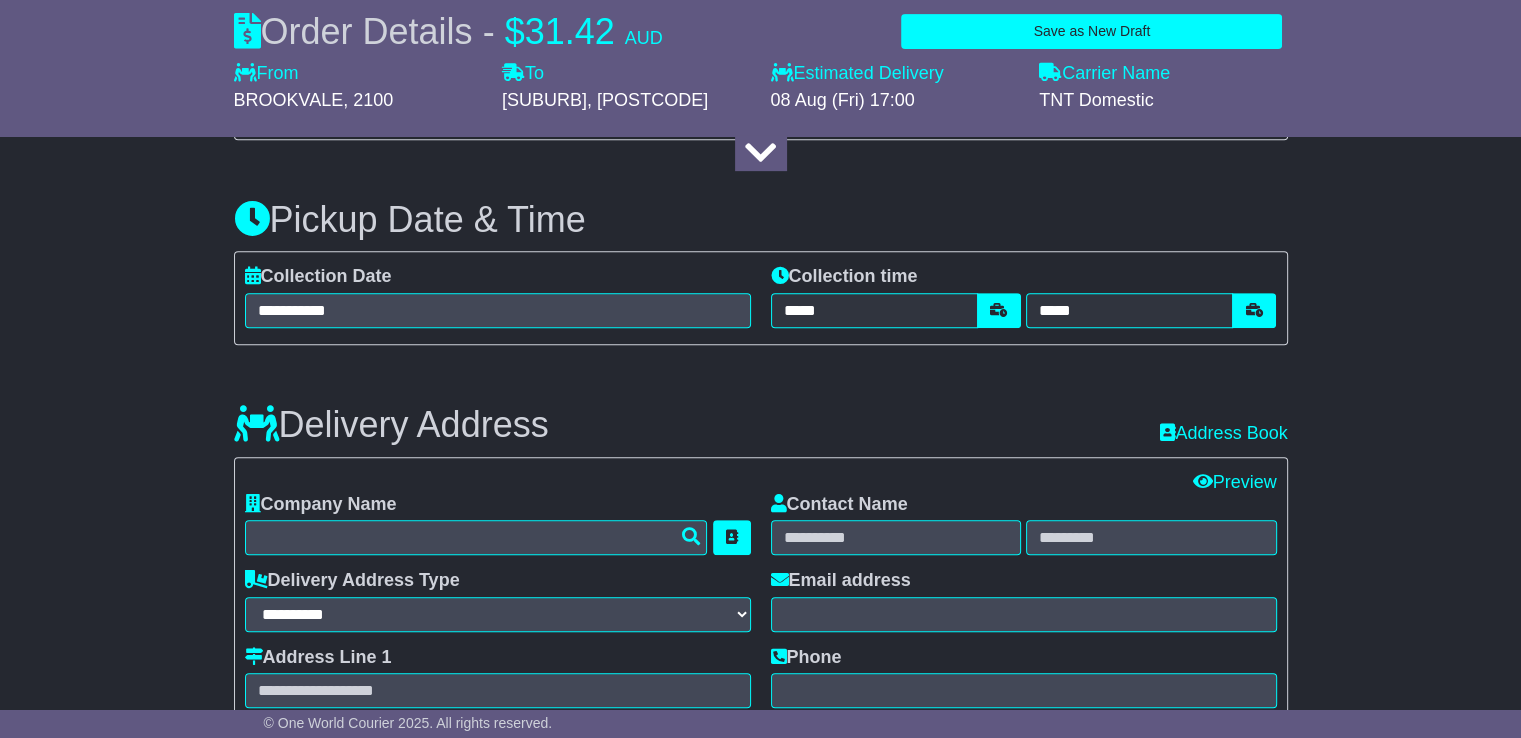 type on "********" 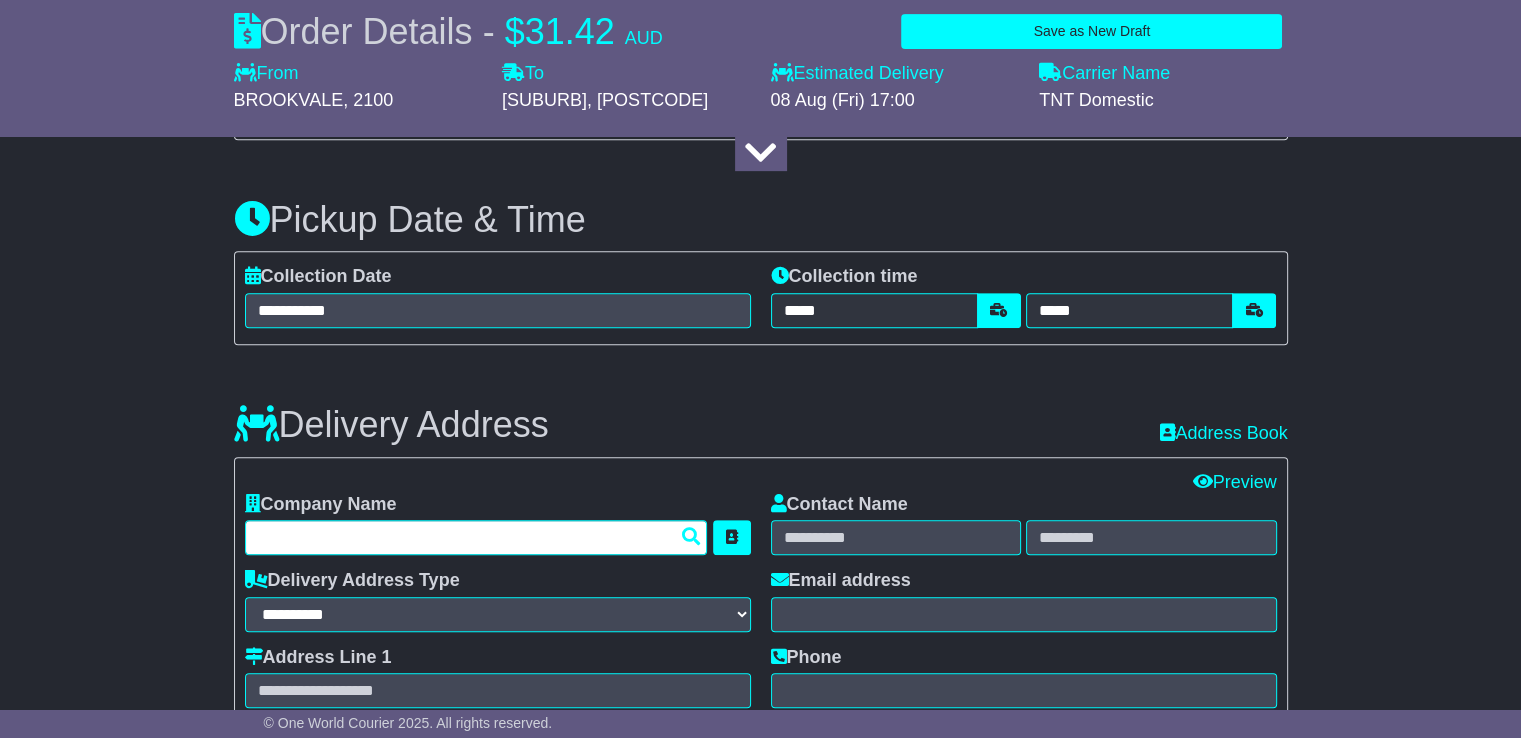 click at bounding box center (476, 537) 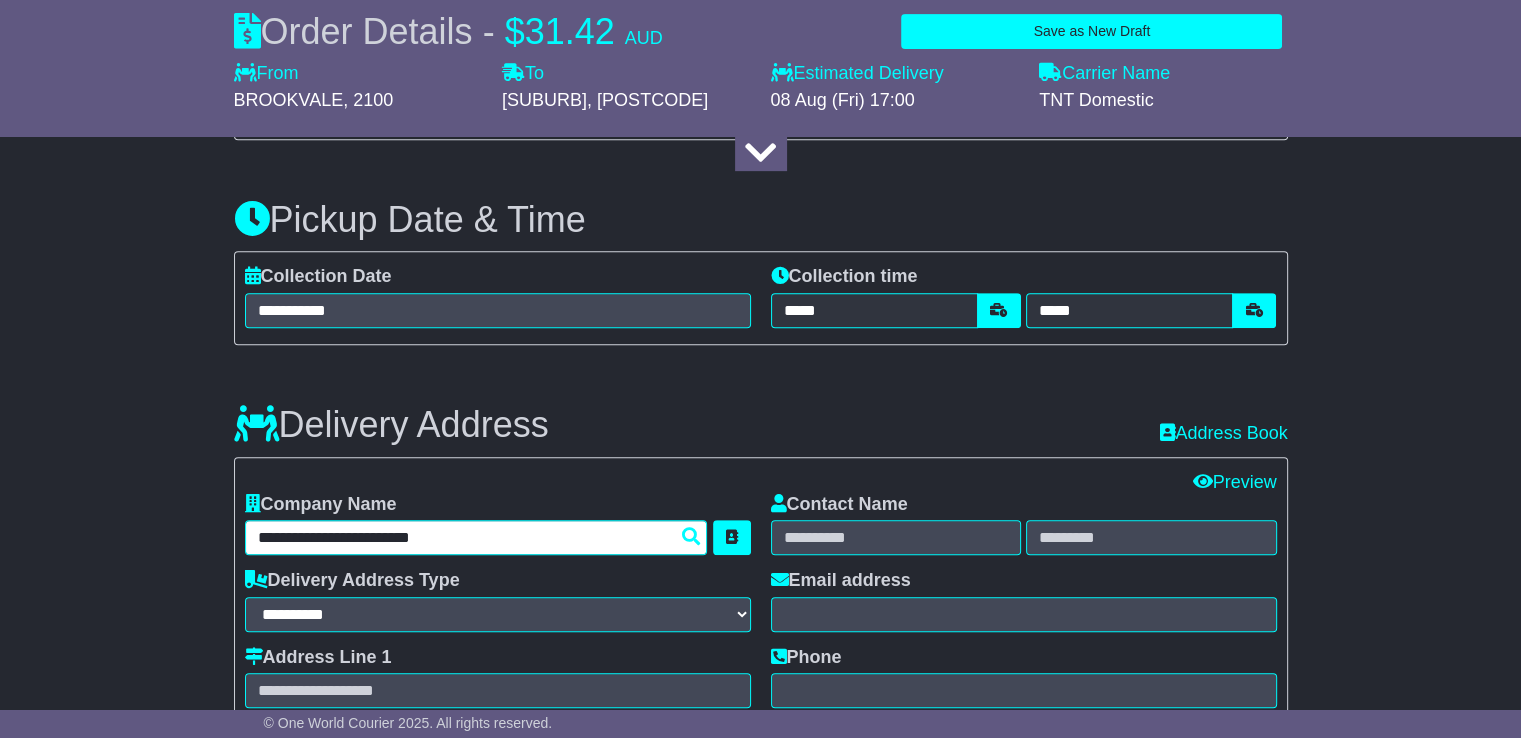 type on "**********" 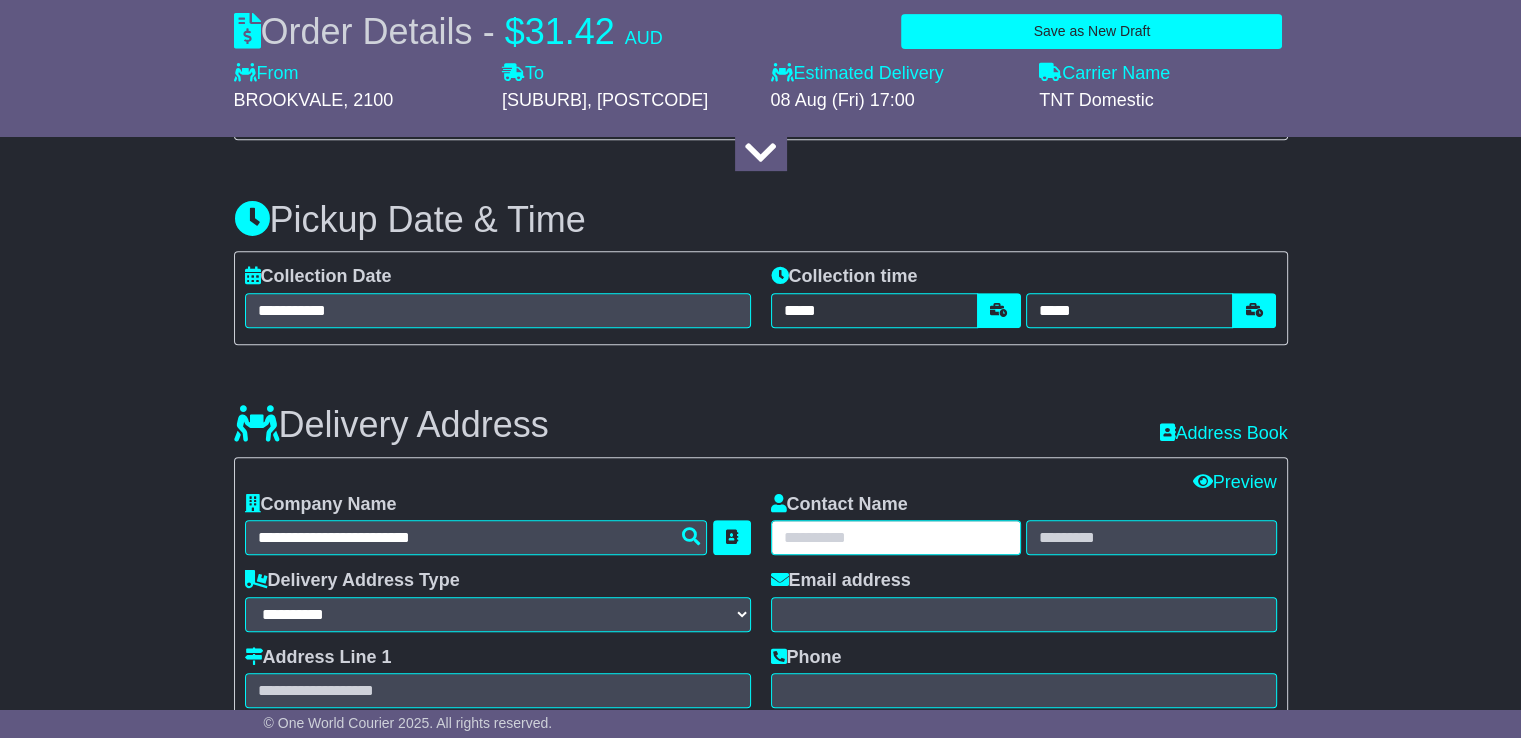 click at bounding box center (896, 537) 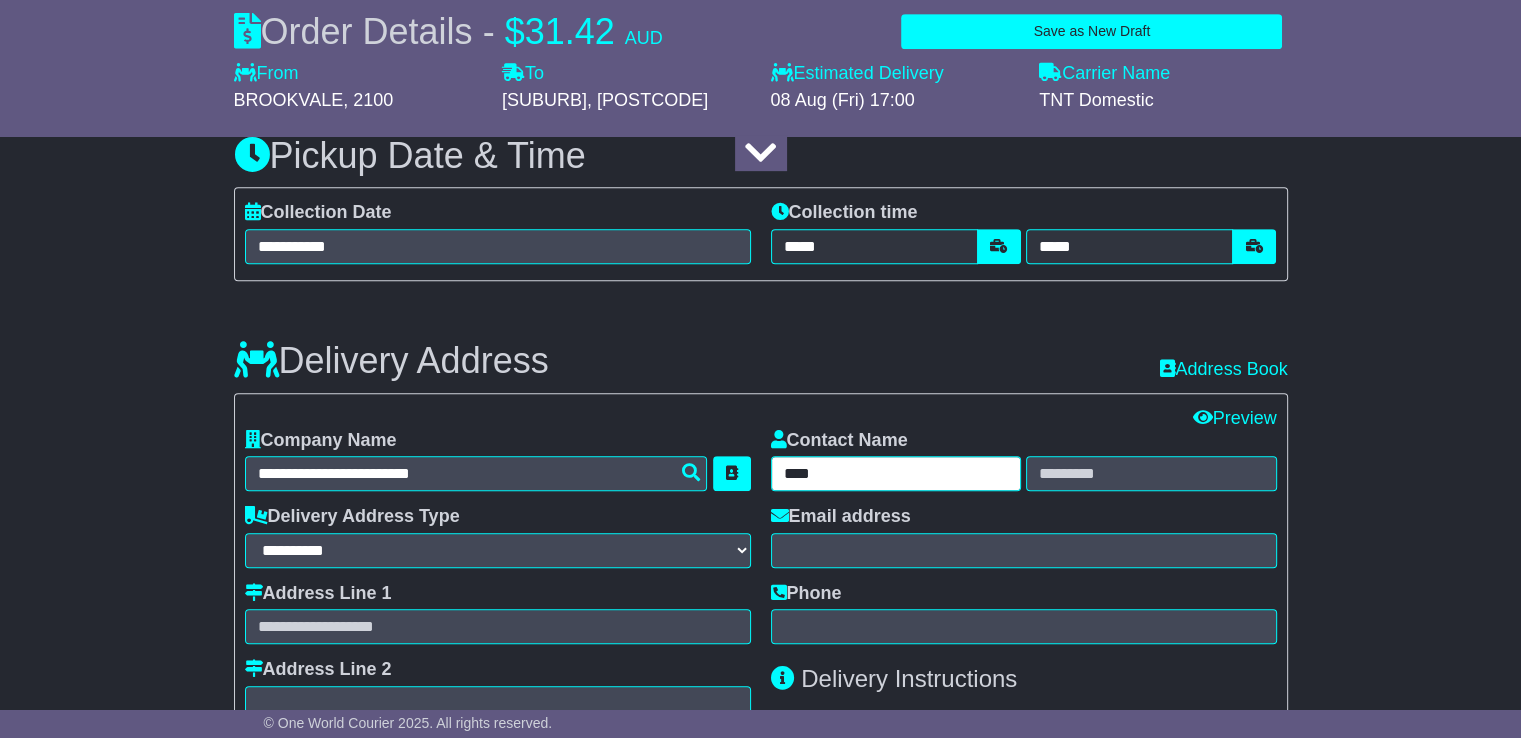 scroll, scrollTop: 1000, scrollLeft: 0, axis: vertical 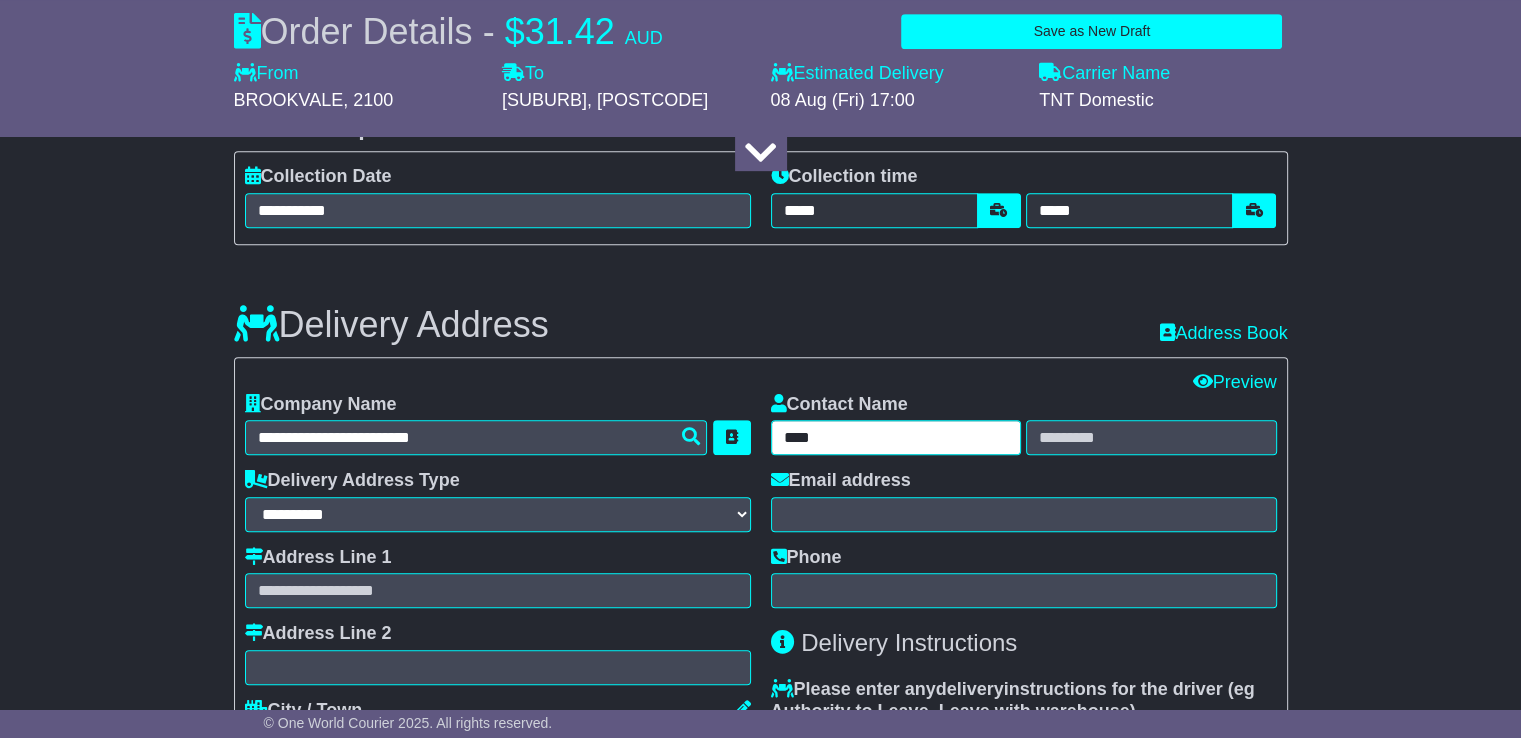 type on "***" 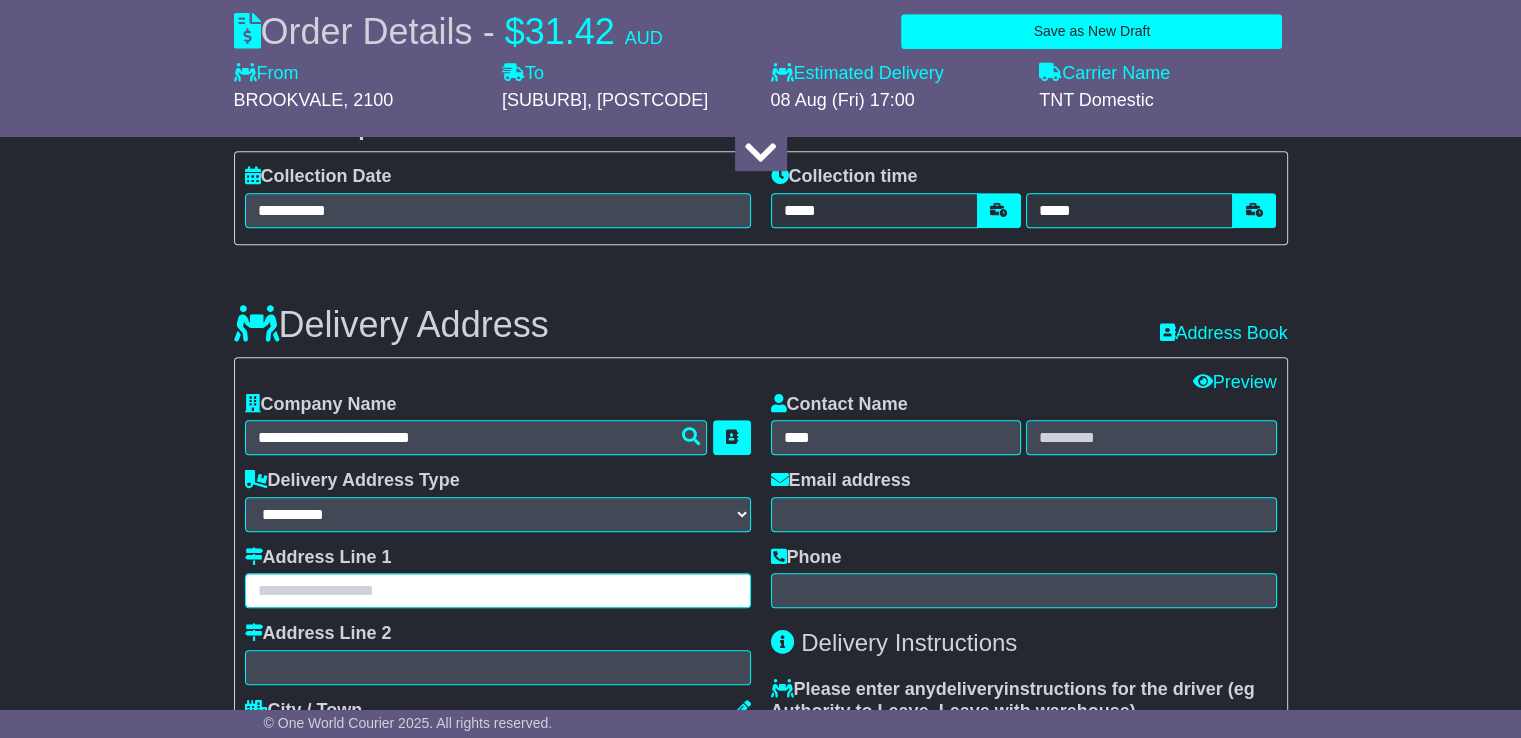 click at bounding box center [498, 590] 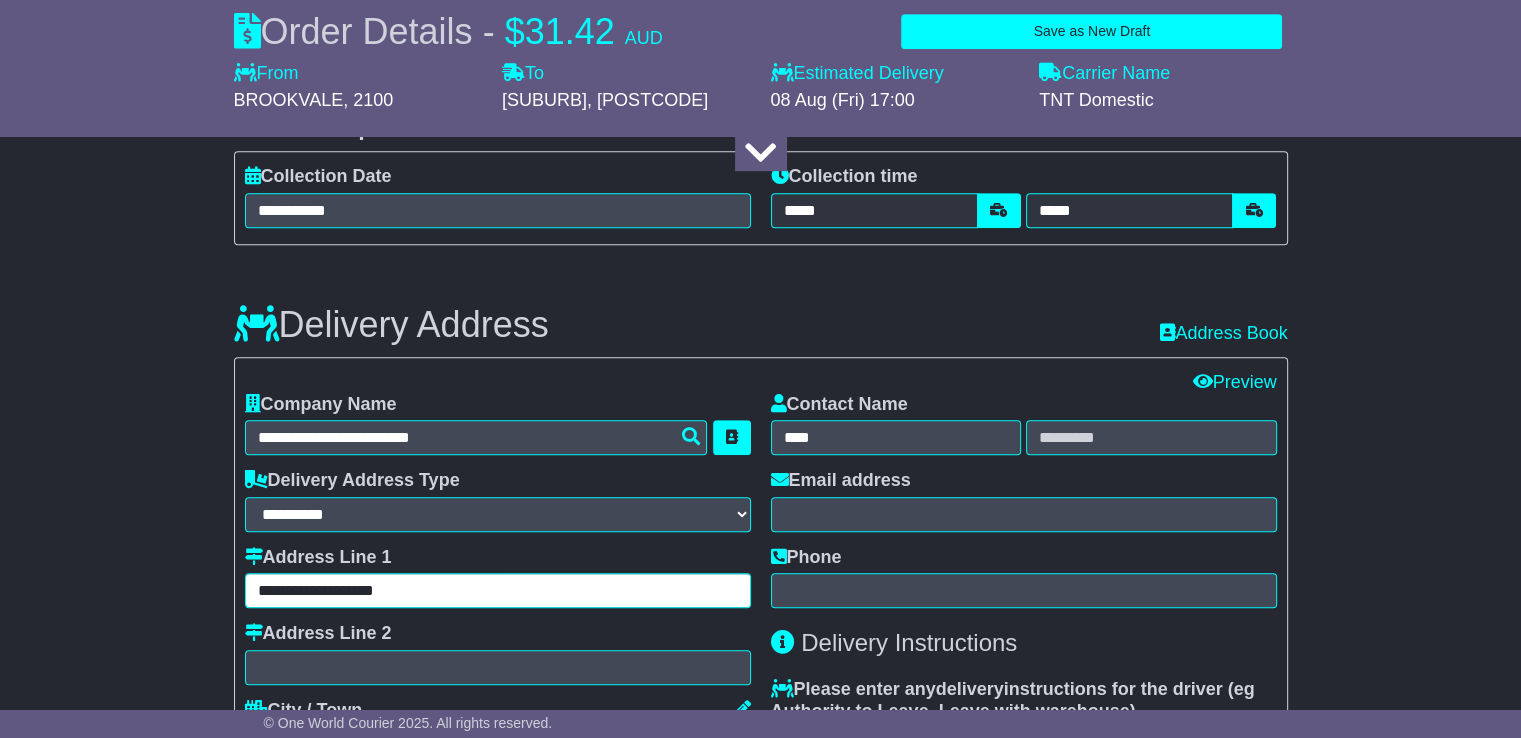 type on "**********" 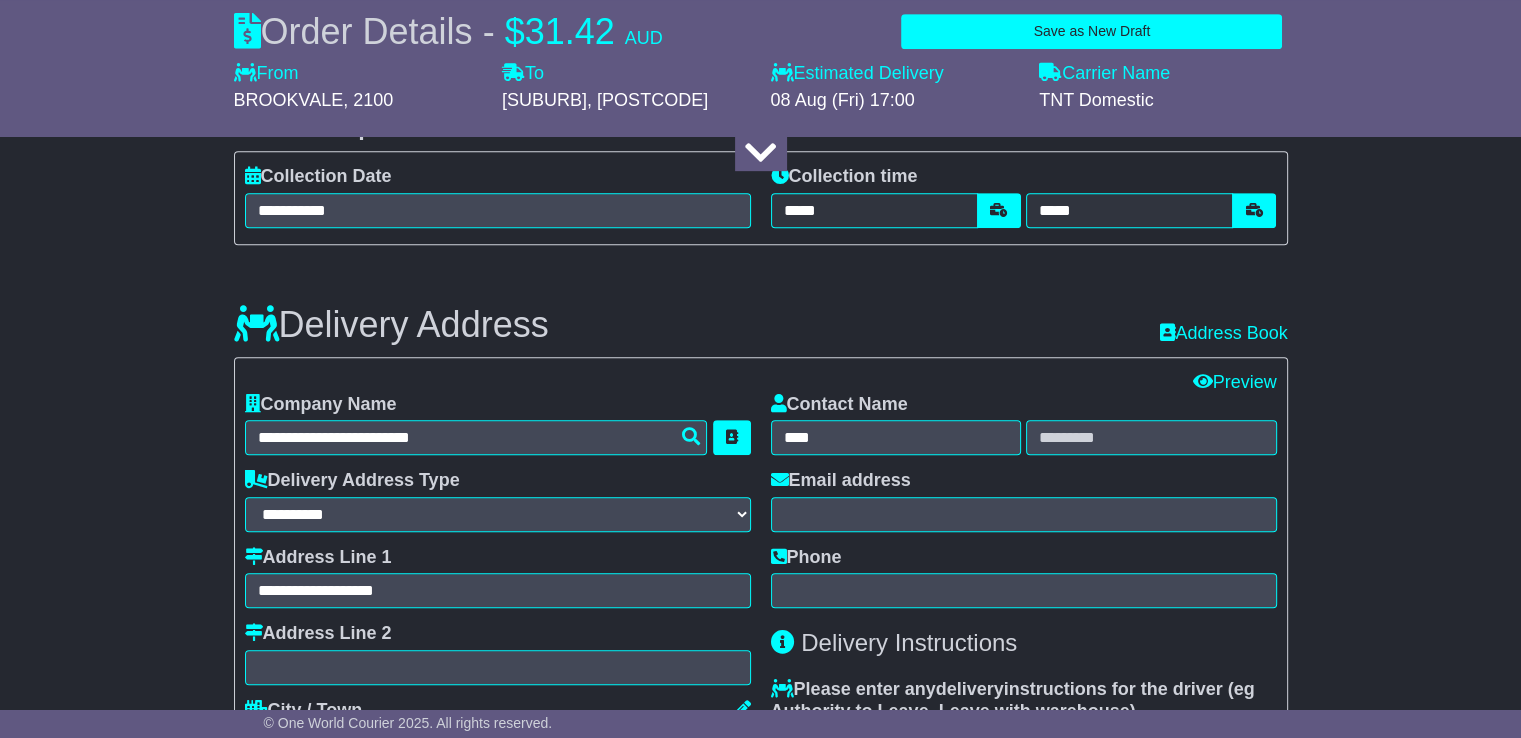 drag, startPoint x: 853, startPoint y: 497, endPoint x: 838, endPoint y: 529, distance: 35.341194 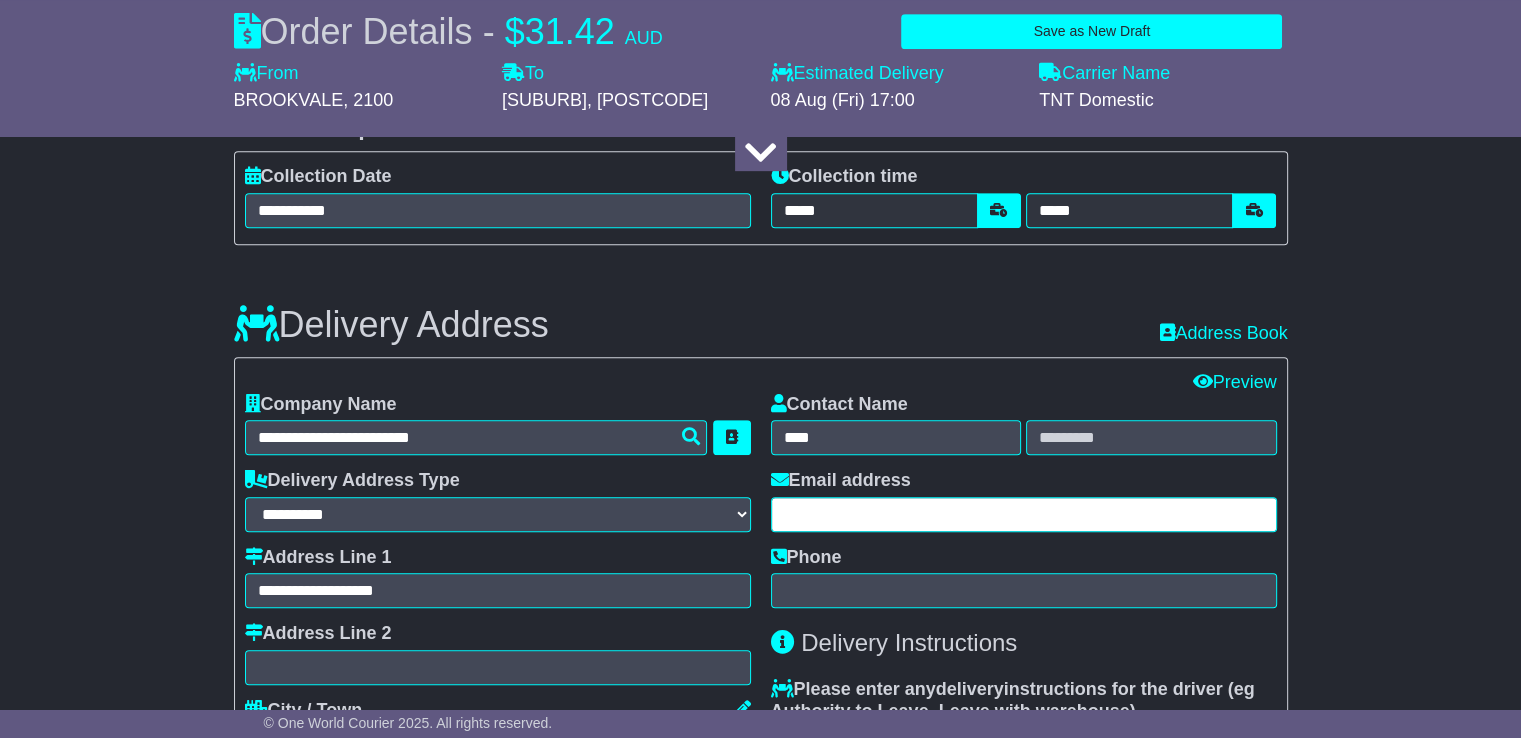 click at bounding box center (1024, 514) 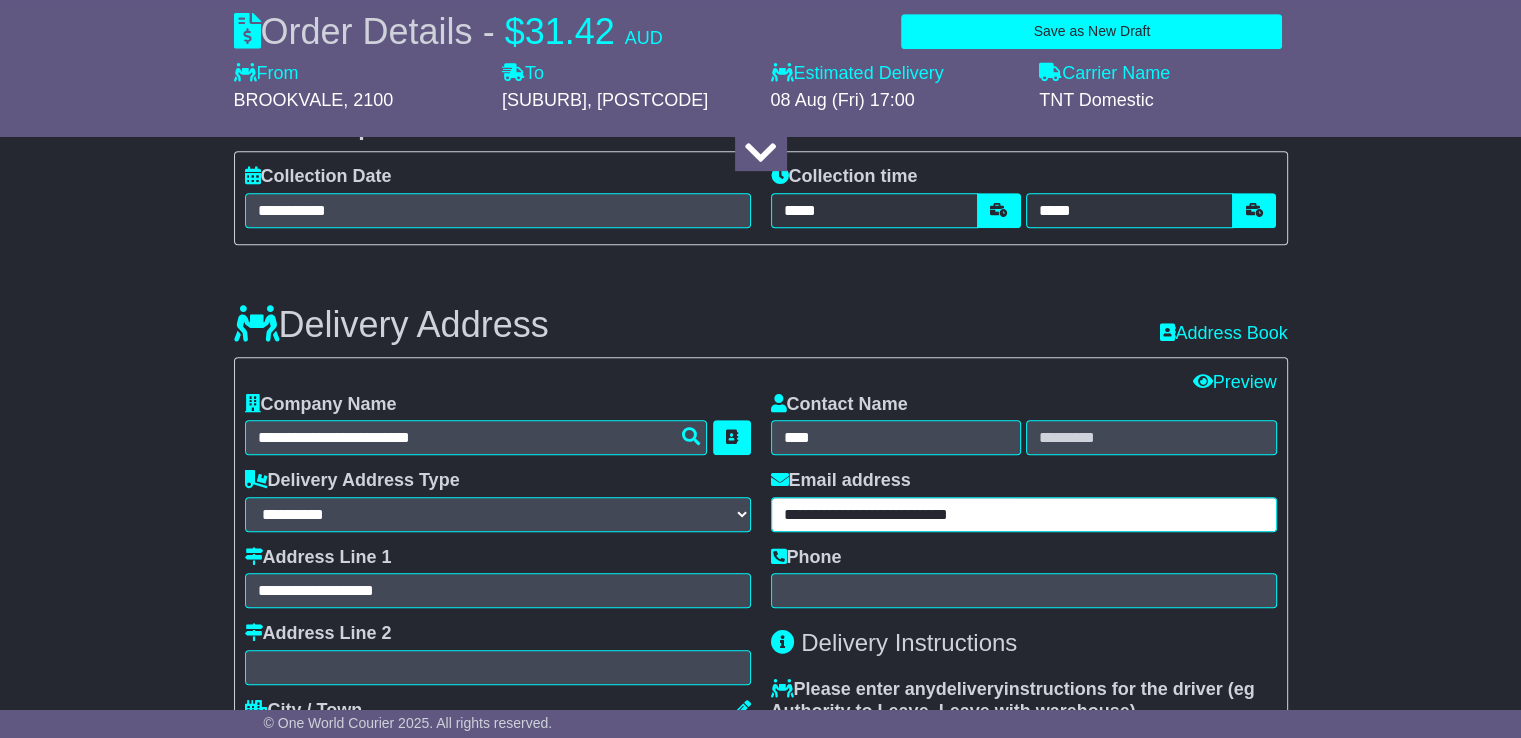 type on "**********" 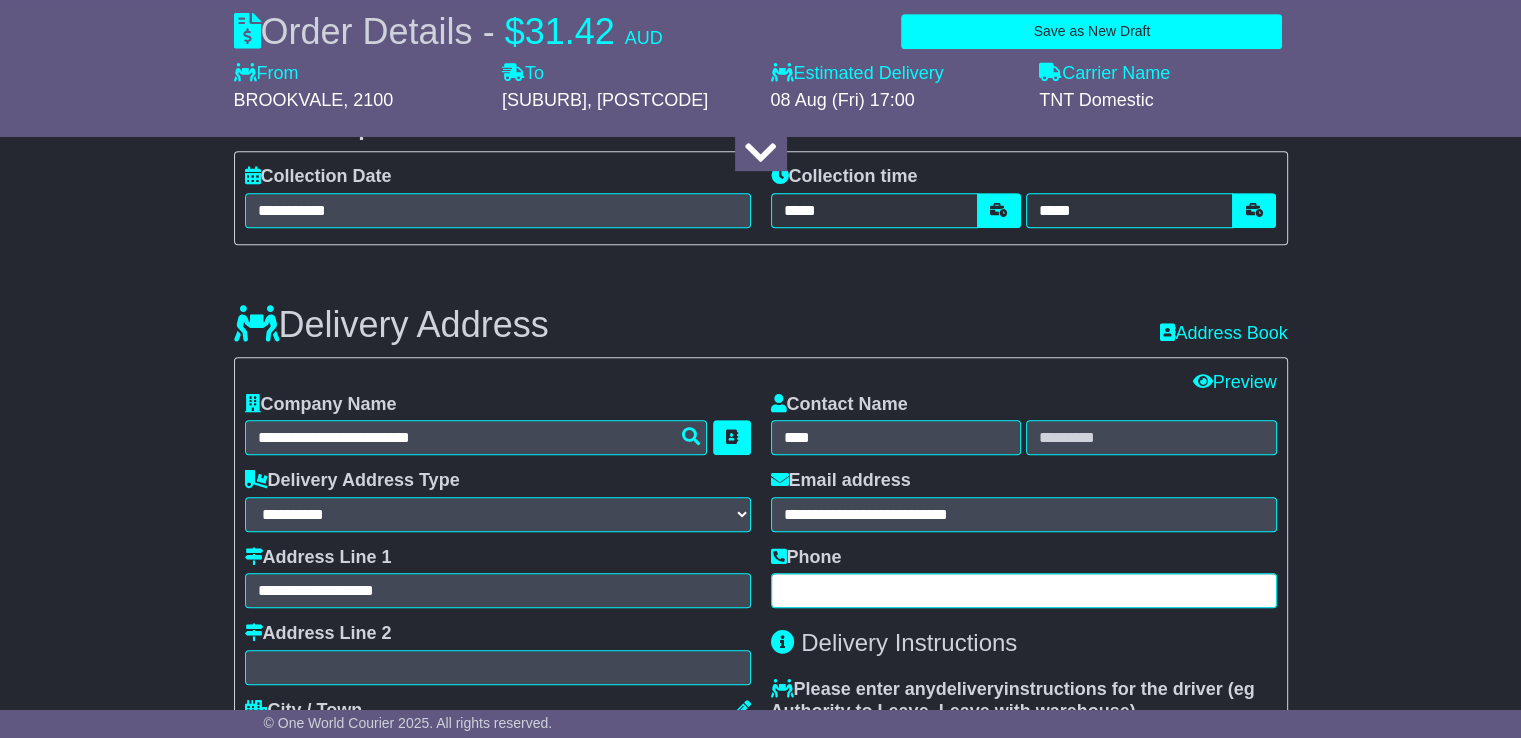 click at bounding box center [1024, 590] 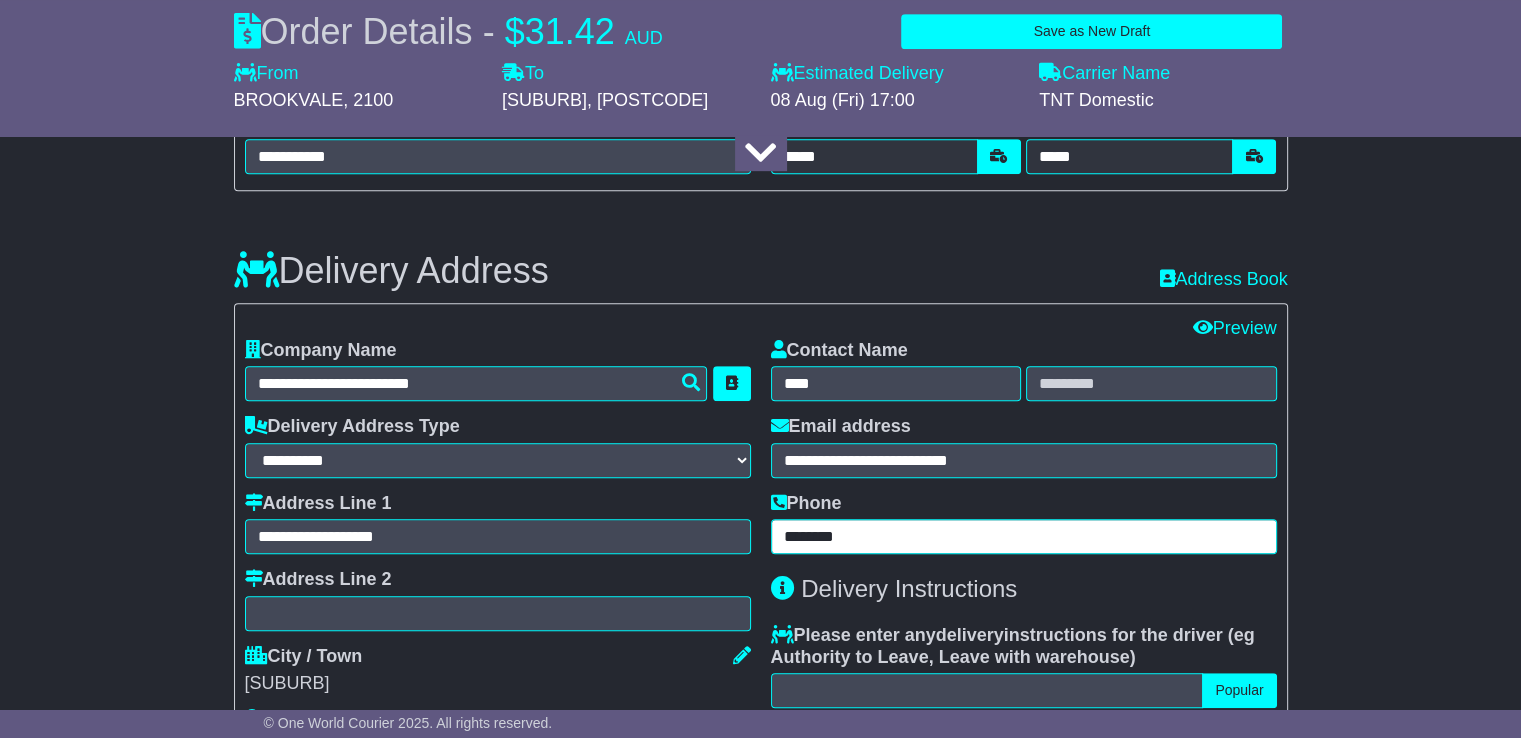scroll, scrollTop: 1100, scrollLeft: 0, axis: vertical 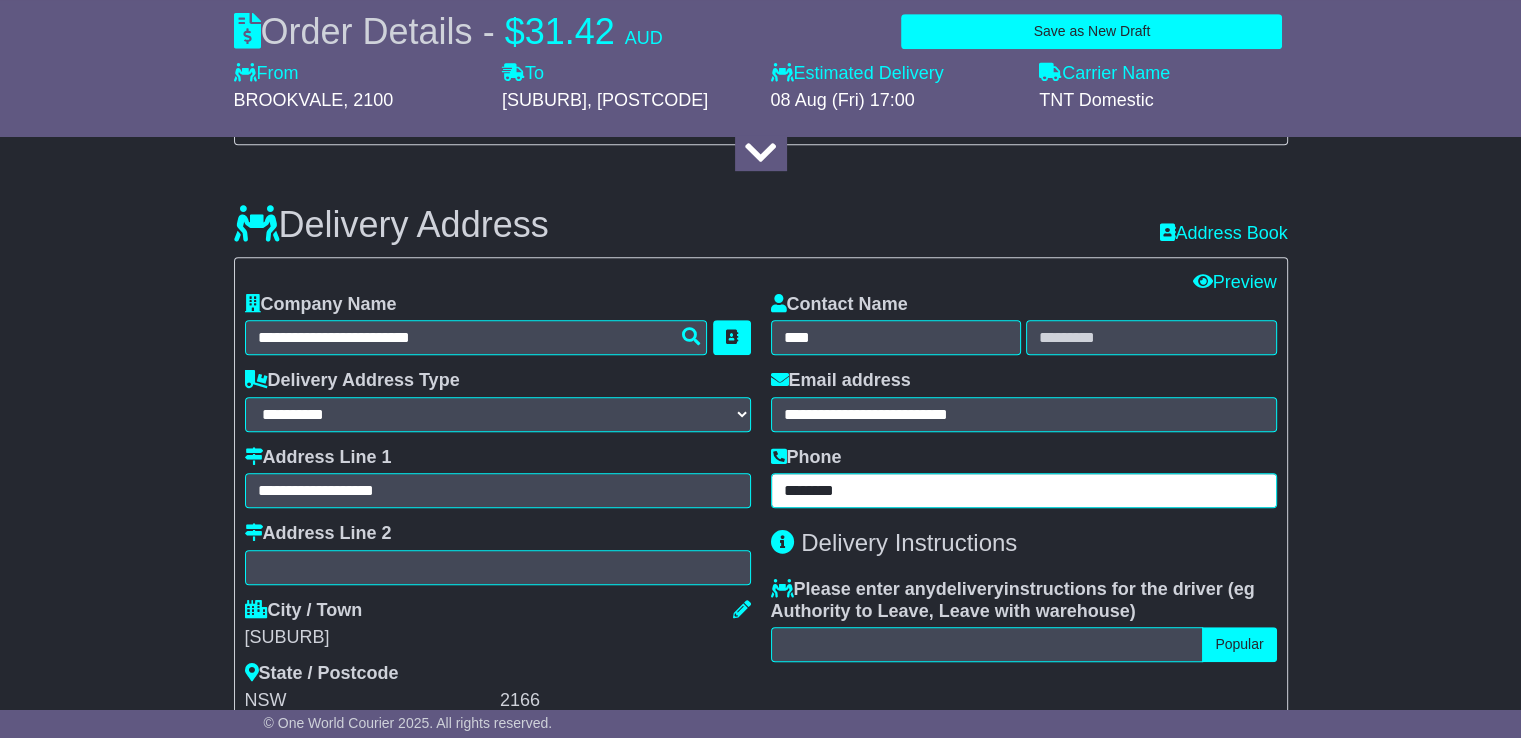 type on "********" 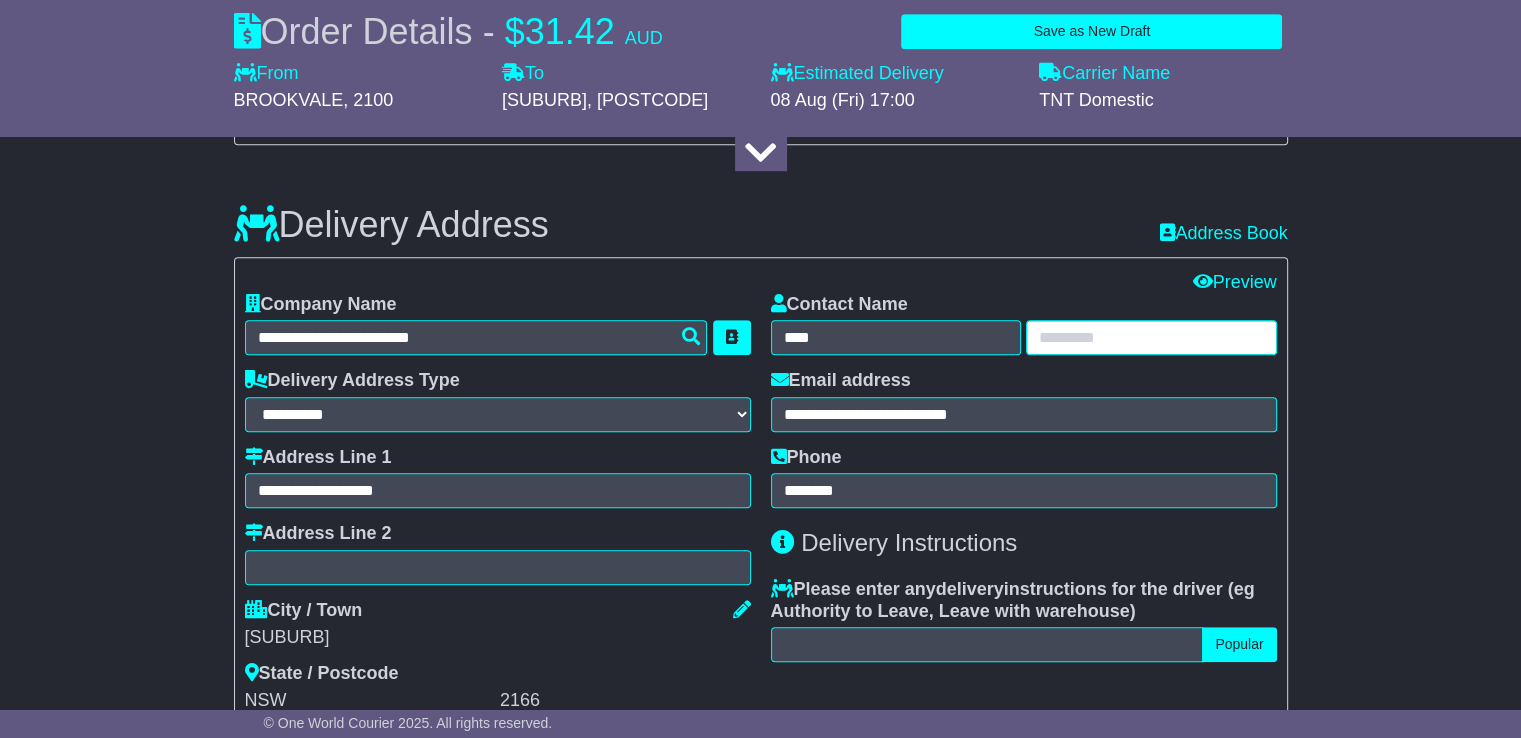 click at bounding box center [1151, 337] 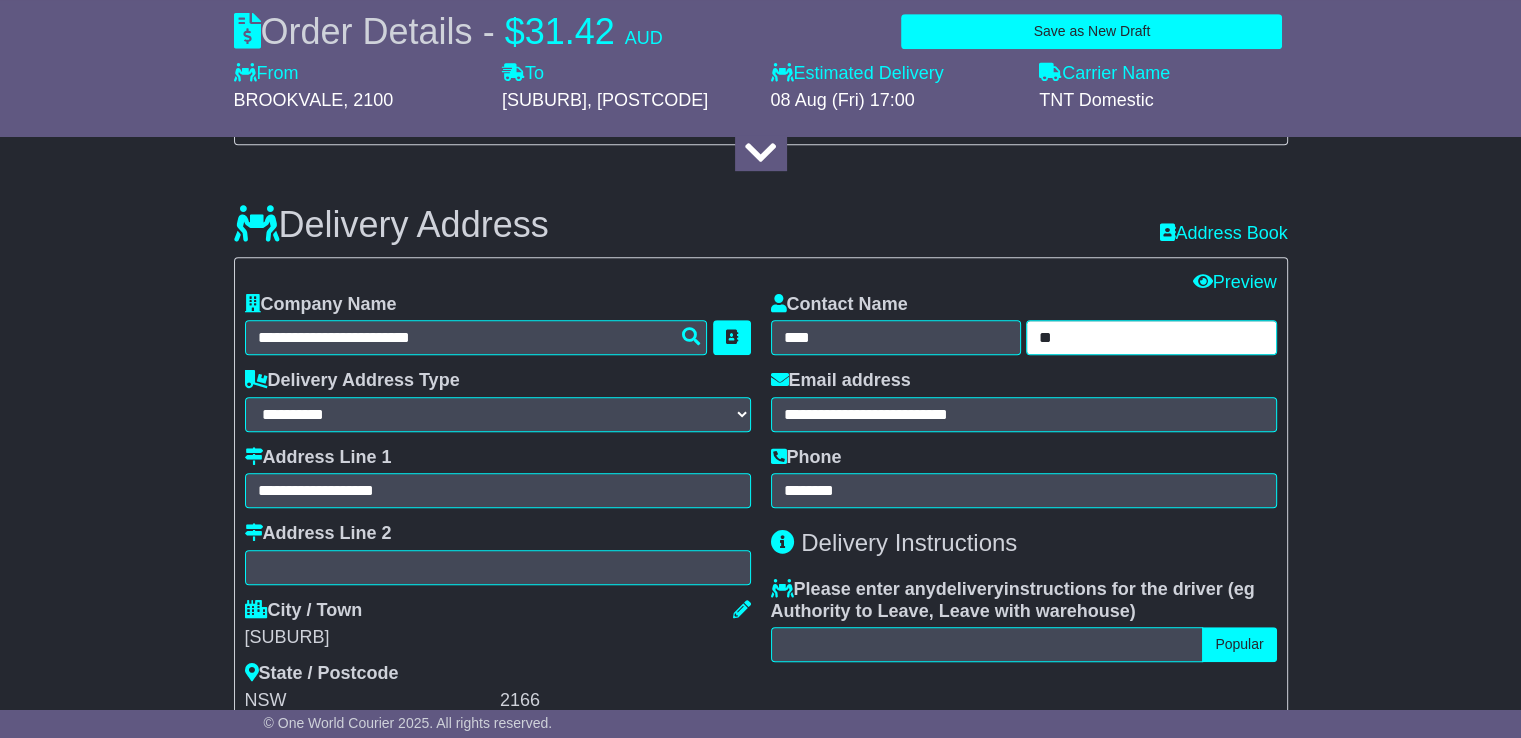 type on "*" 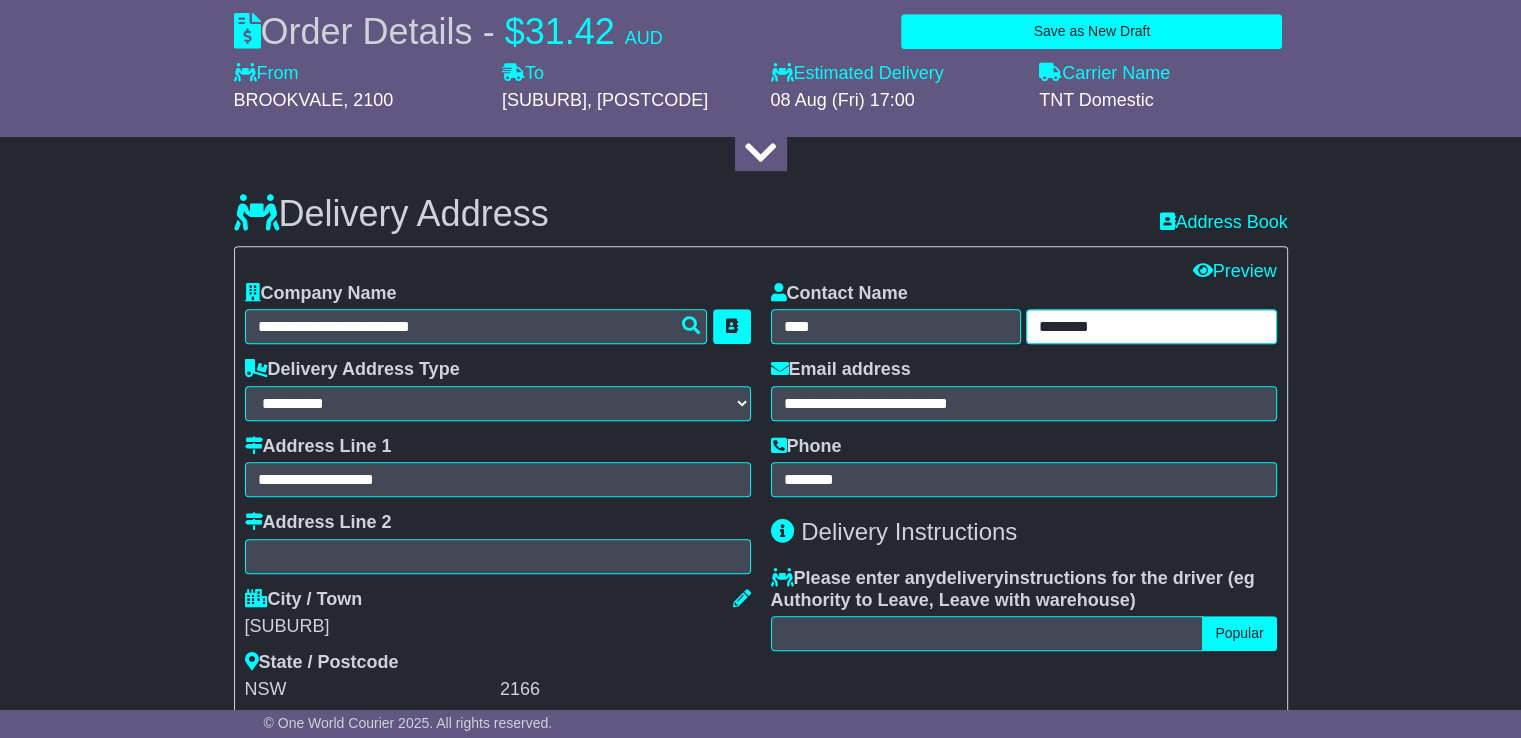 scroll, scrollTop: 1076, scrollLeft: 0, axis: vertical 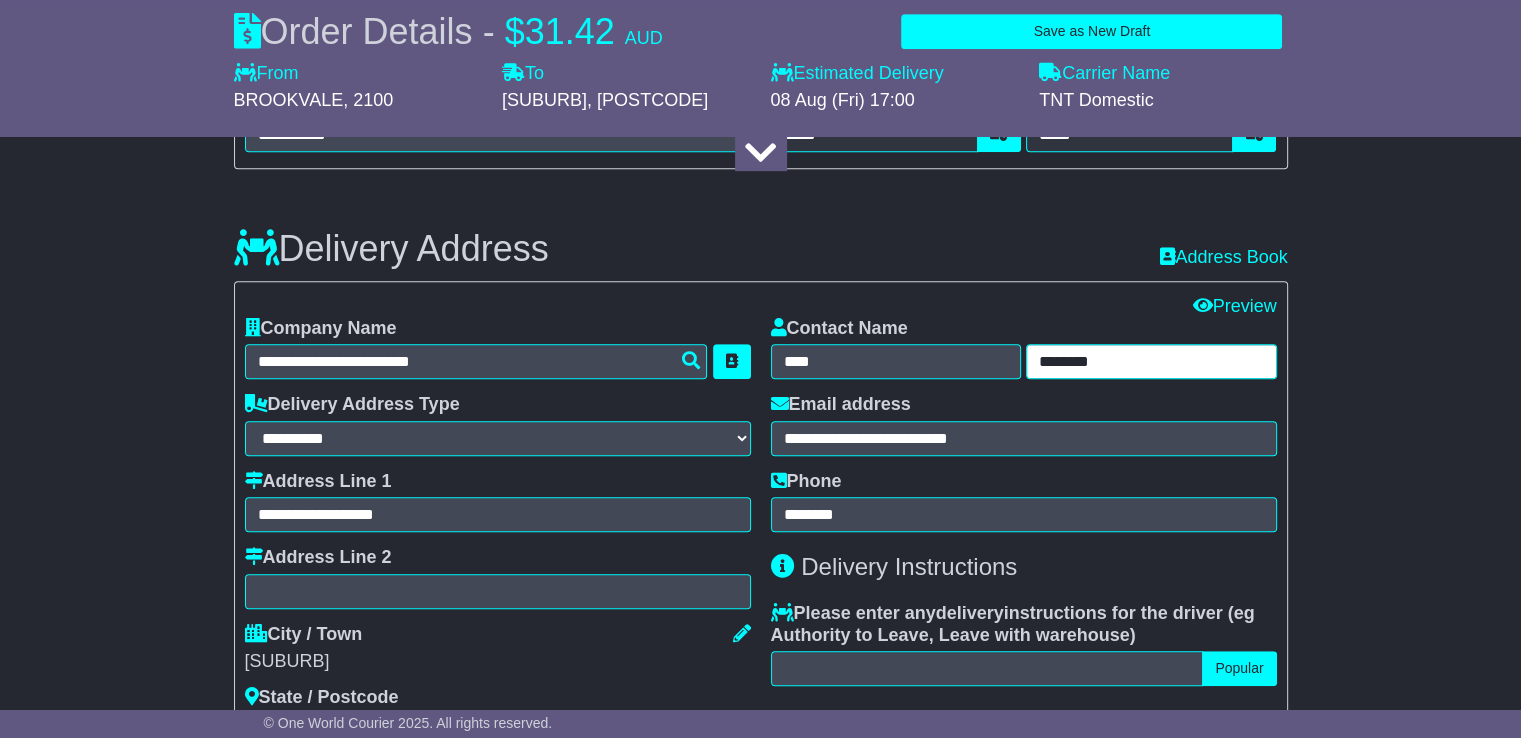 type on "********" 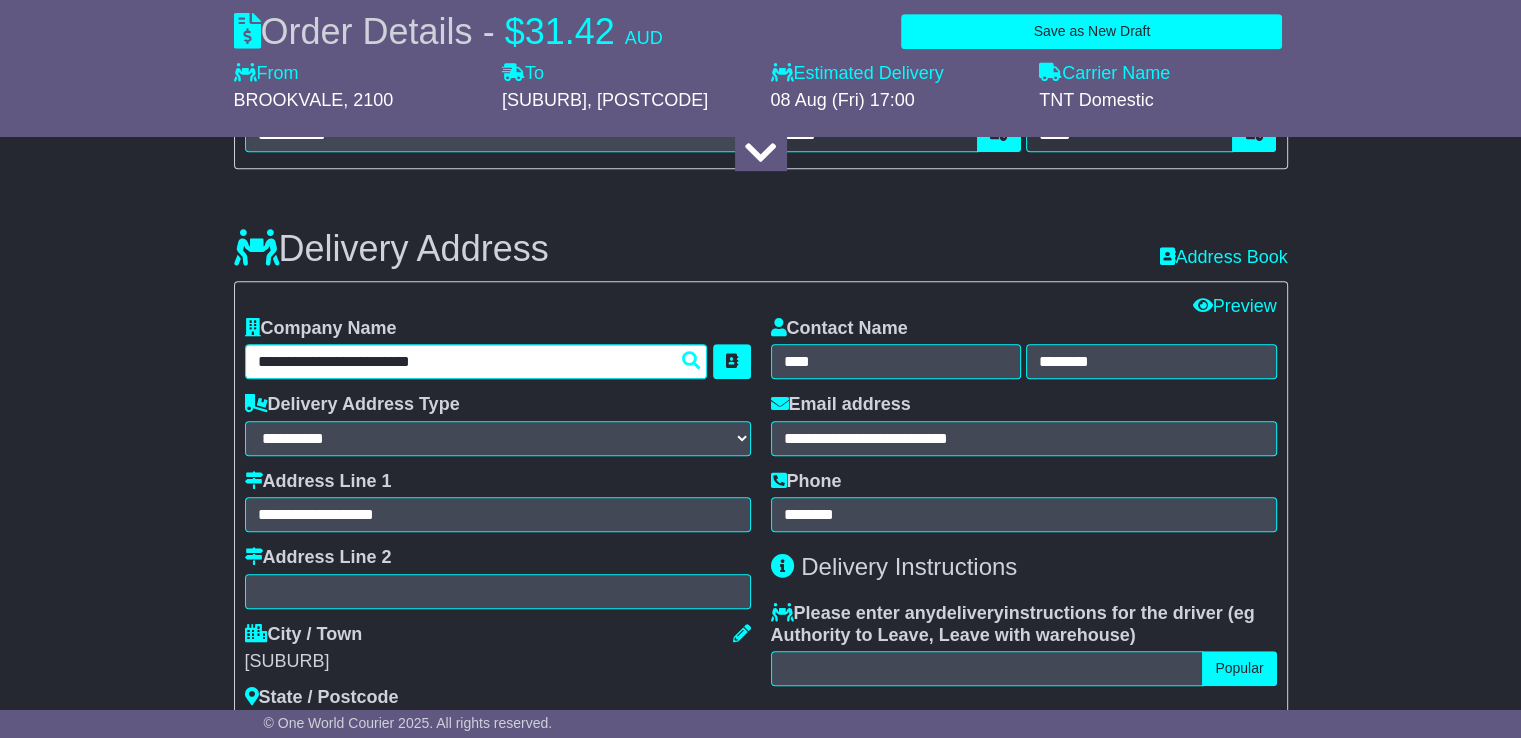 click on "**********" at bounding box center (476, 361) 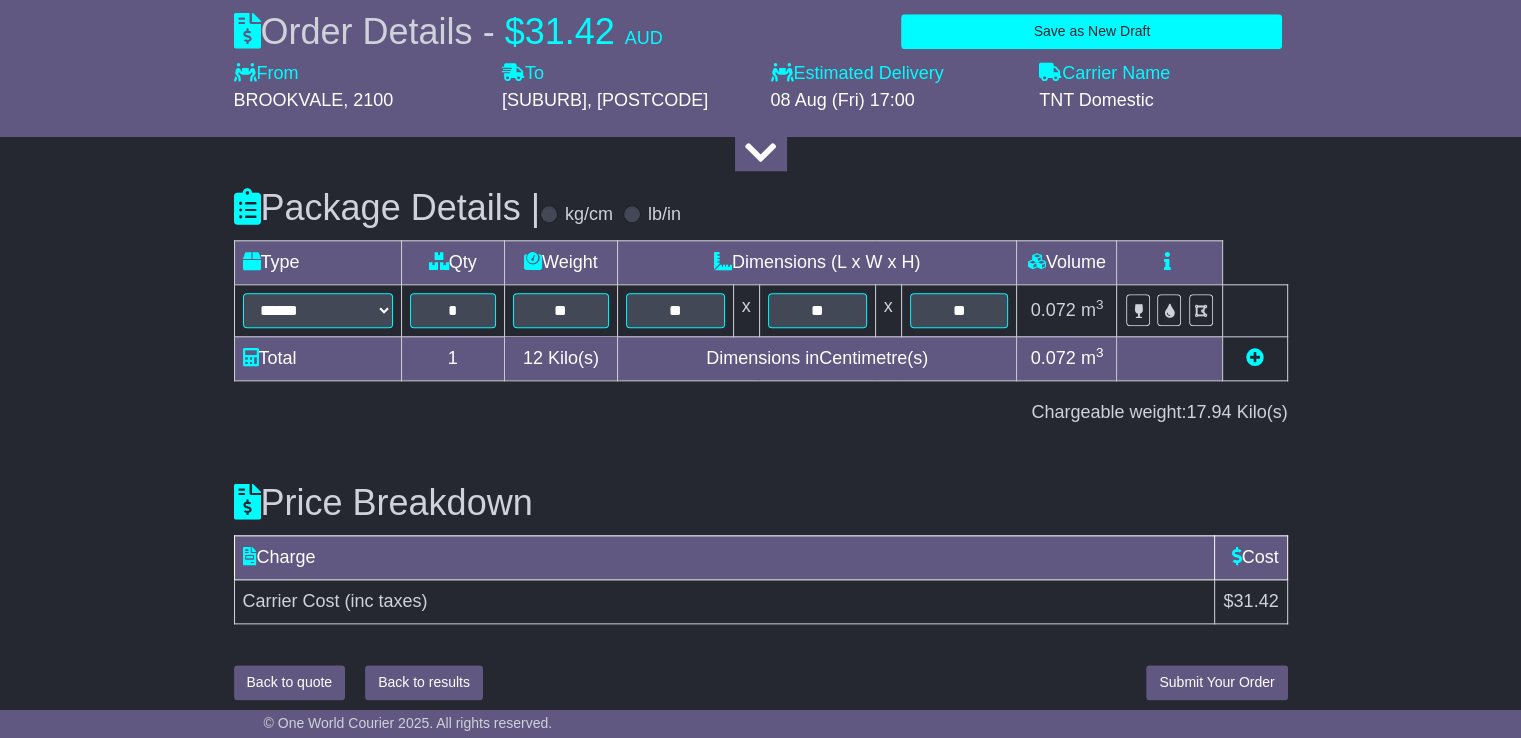 scroll, scrollTop: 2176, scrollLeft: 0, axis: vertical 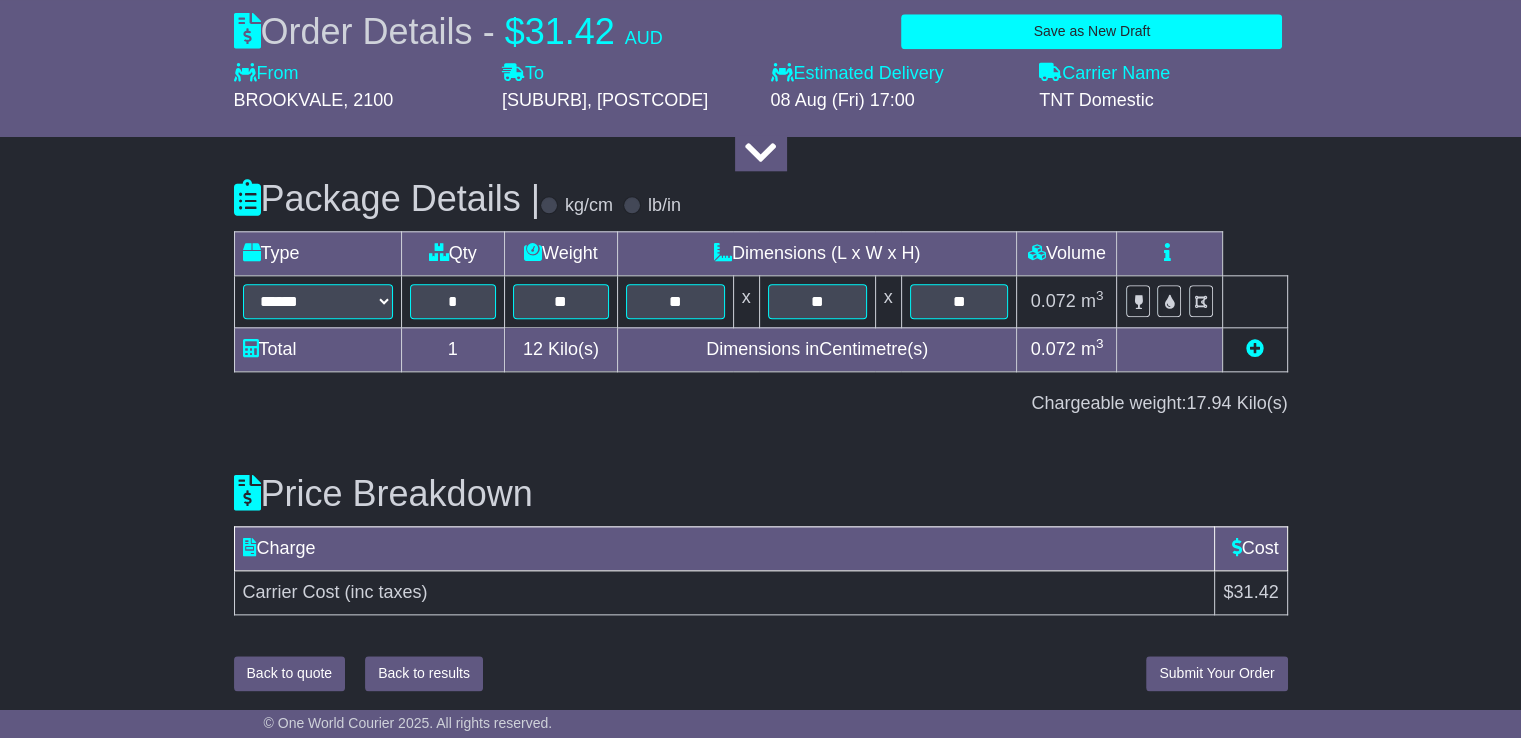 type on "**********" 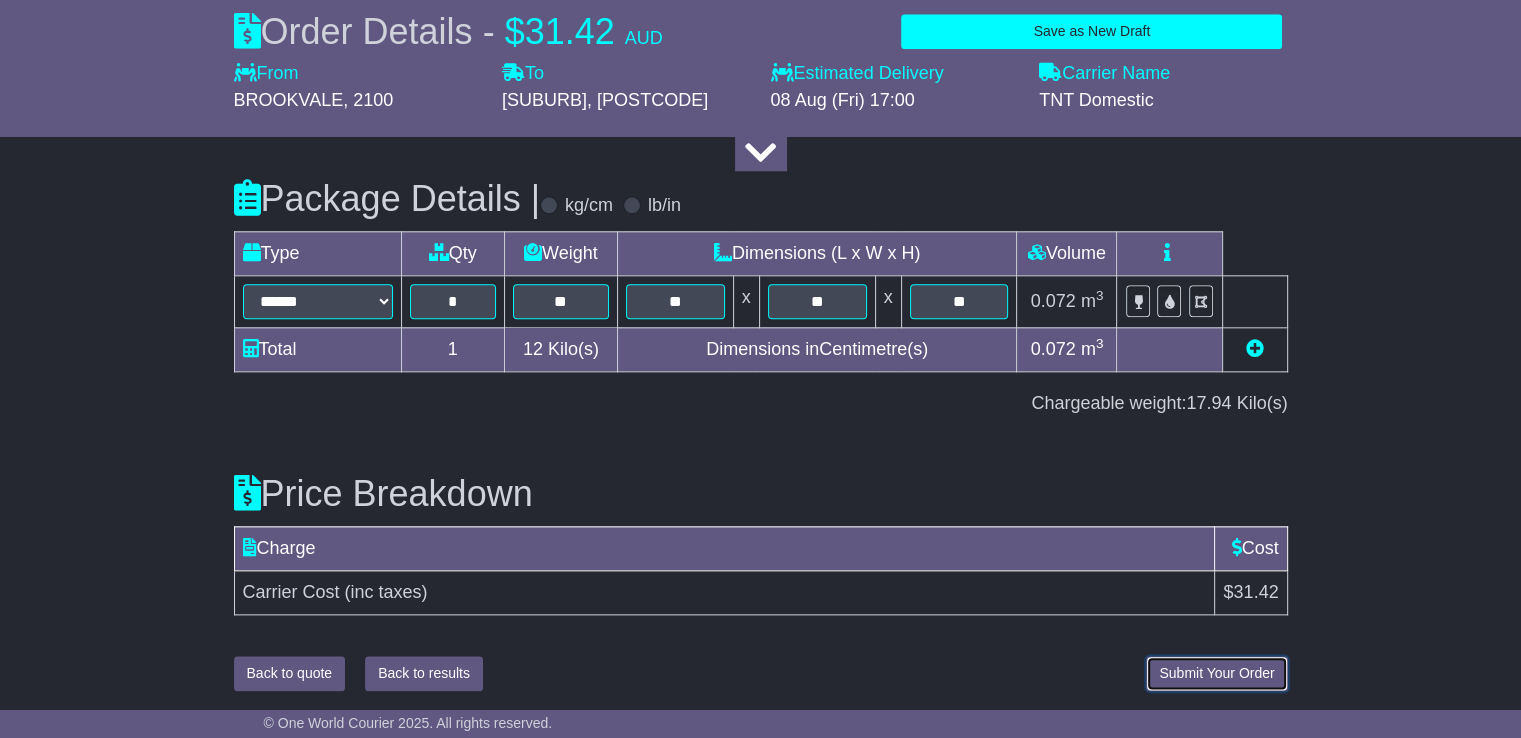 click on "Submit Your Order" at bounding box center [1216, 673] 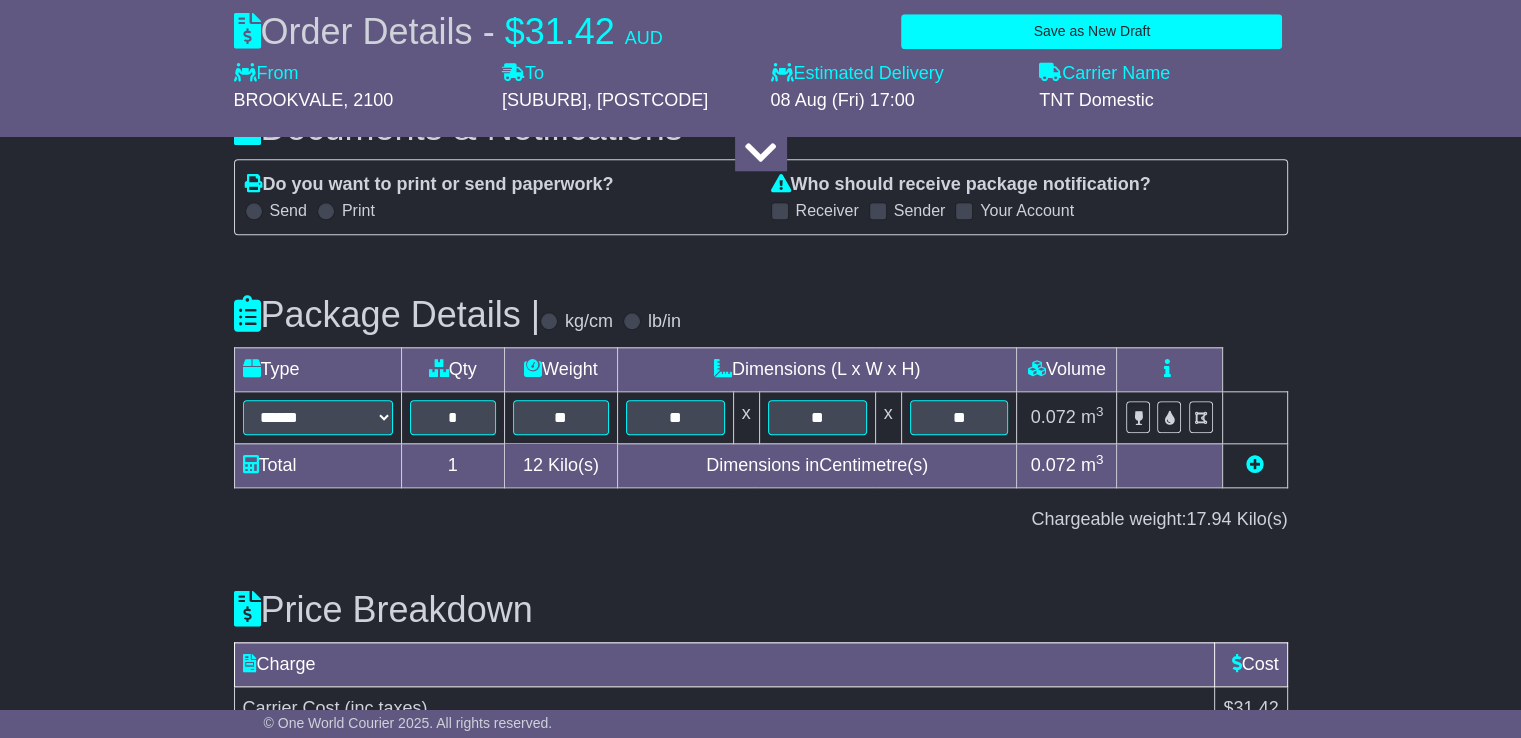 scroll, scrollTop: 2176, scrollLeft: 0, axis: vertical 